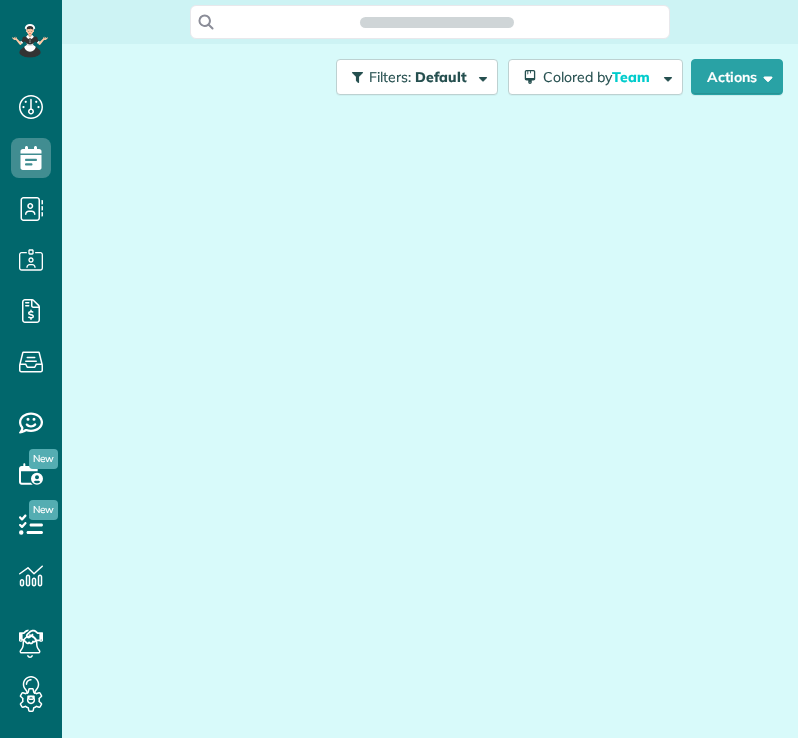 scroll, scrollTop: 0, scrollLeft: 0, axis: both 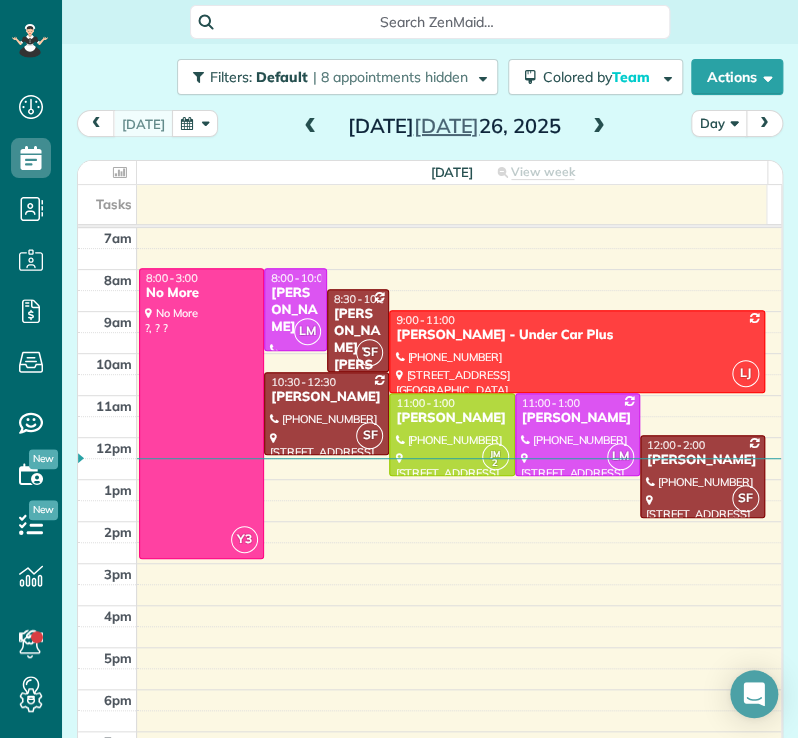 click on "Day" at bounding box center (719, 123) 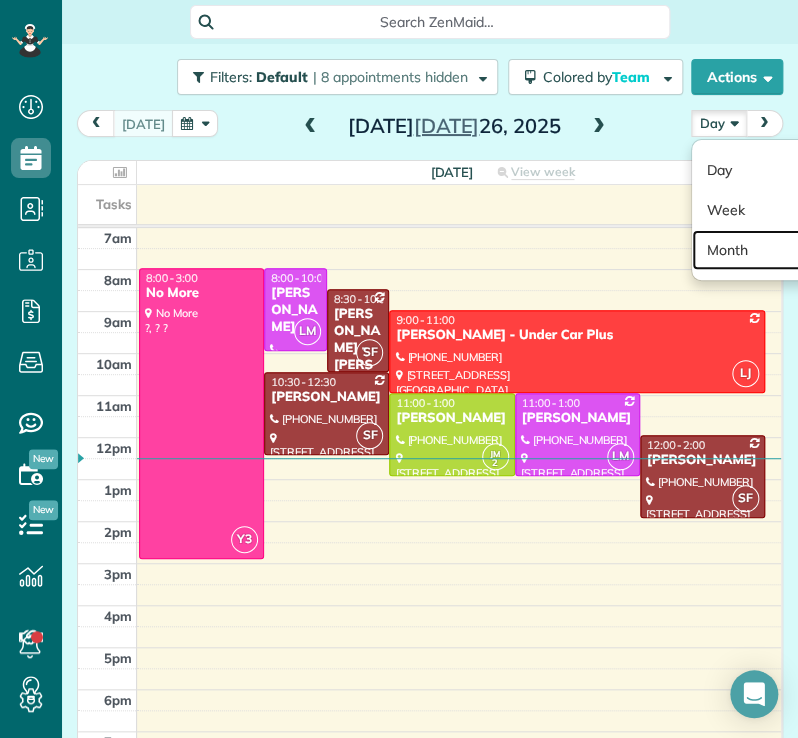 click on "Month" at bounding box center [771, 250] 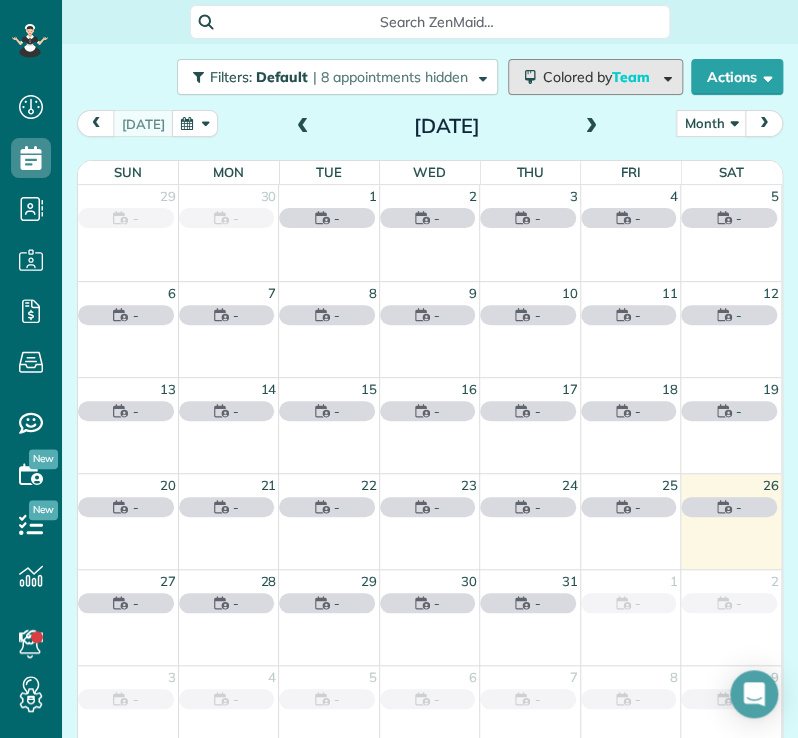 click on "Colored by  Team" at bounding box center [600, 77] 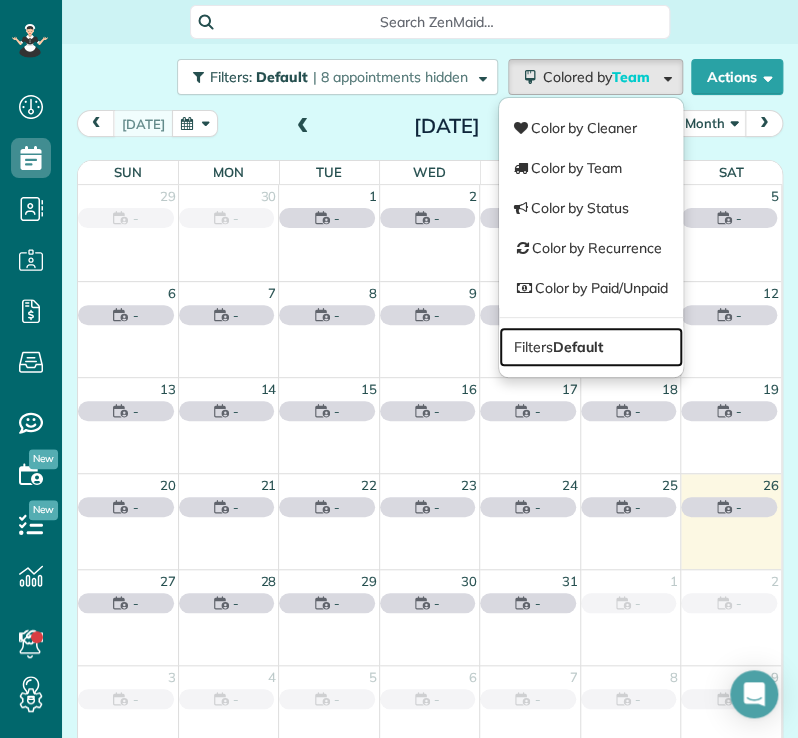 click on "Filters  Default" at bounding box center [591, 347] 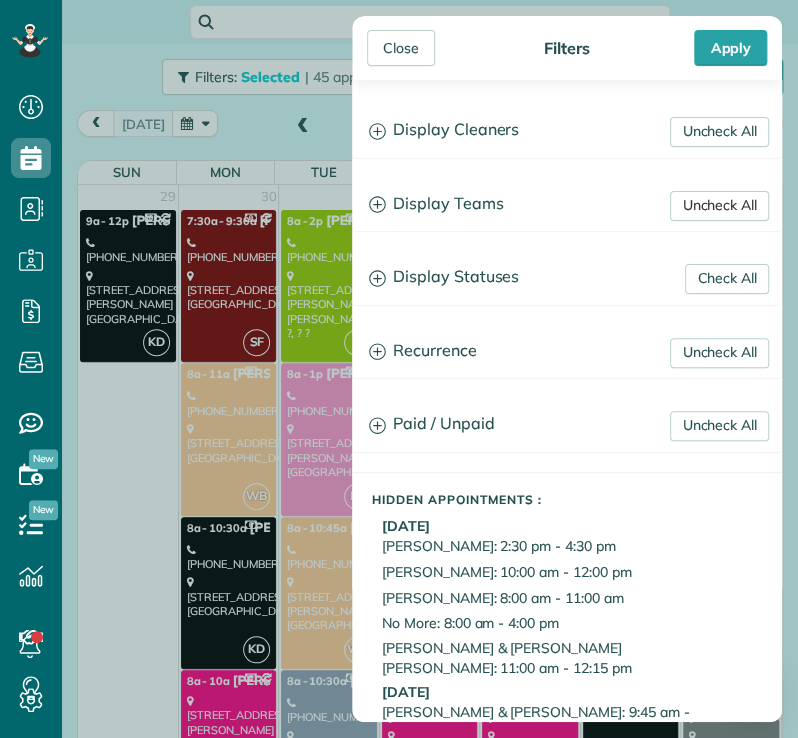 click on "Uncheck All" at bounding box center [719, 206] 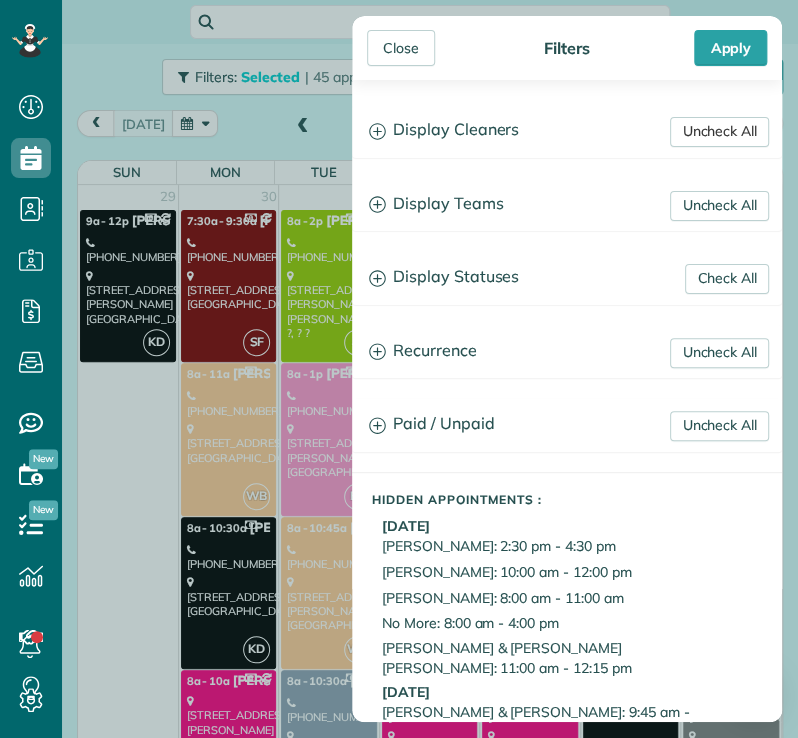 click on "Uncheck All" at bounding box center (719, 132) 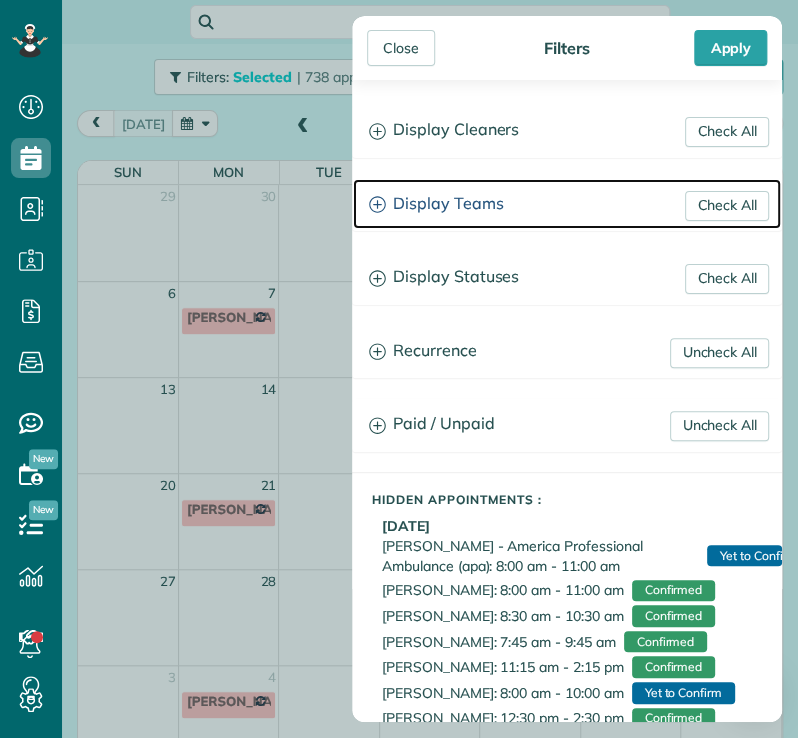 click on "Display Teams" at bounding box center (567, 204) 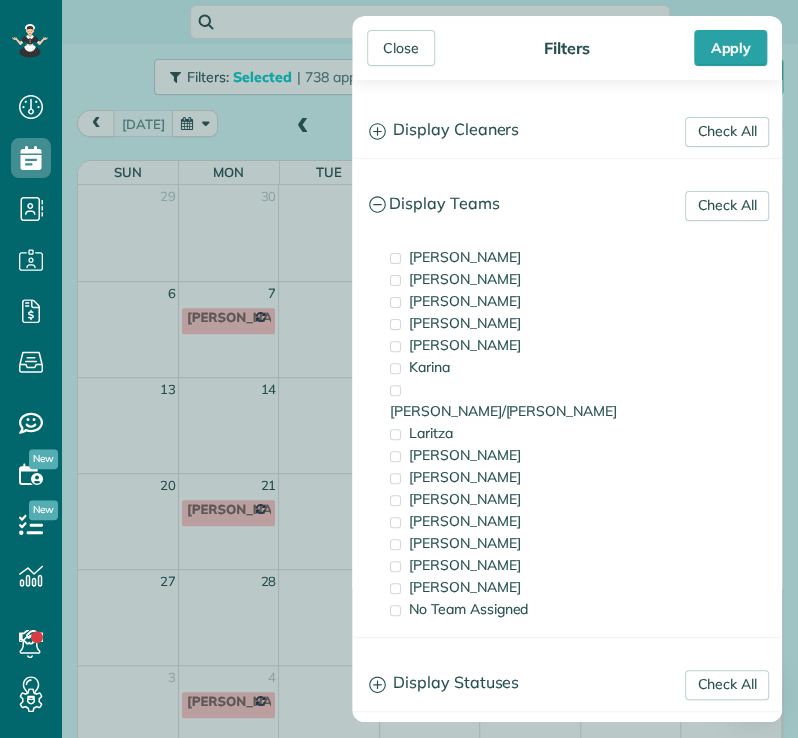 click on "Laritza" at bounding box center [431, 433] 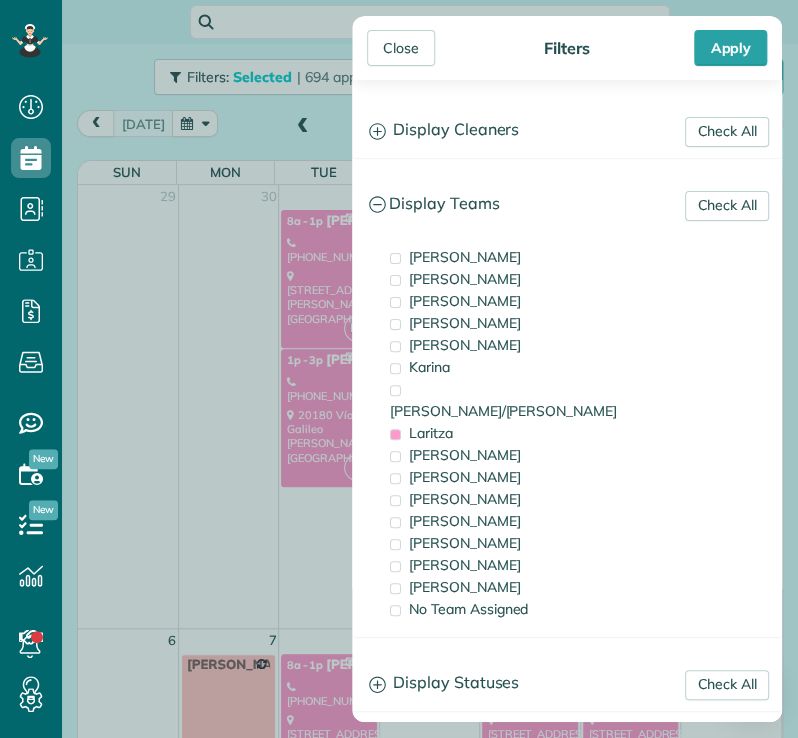 click on "Close" at bounding box center [401, 48] 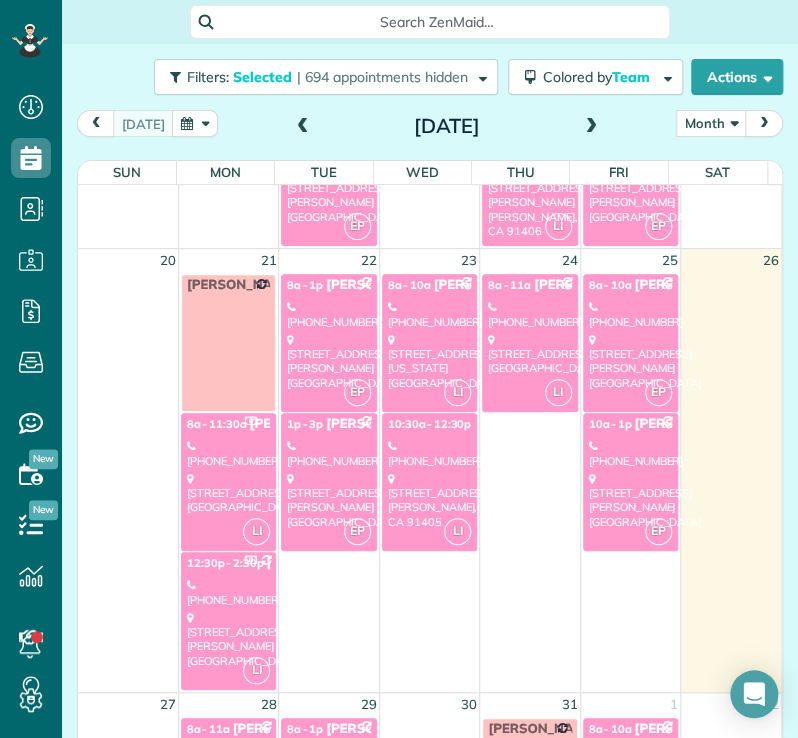 scroll, scrollTop: 1273, scrollLeft: 0, axis: vertical 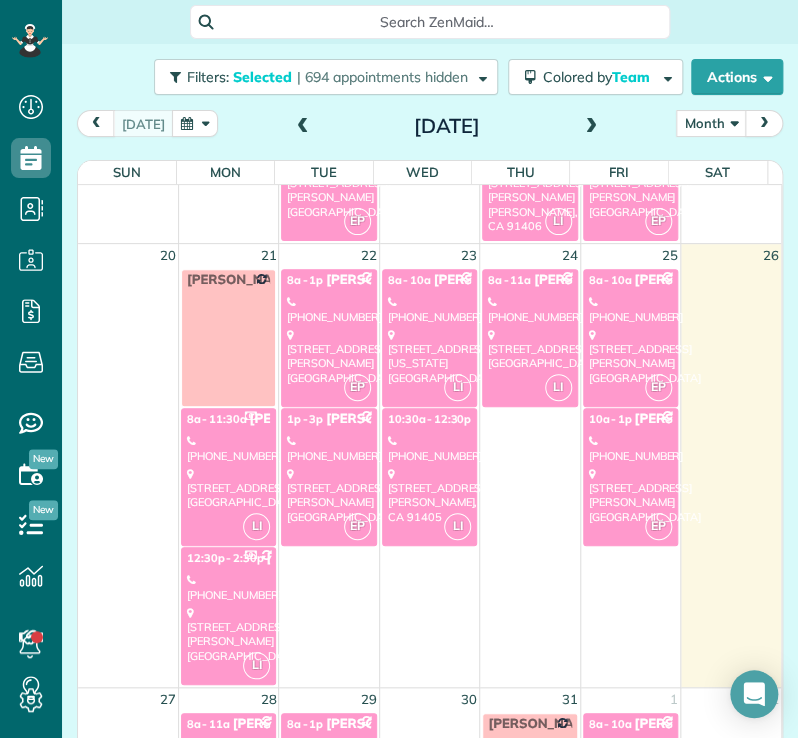 drag, startPoint x: 424, startPoint y: 506, endPoint x: 386, endPoint y: 456, distance: 62.801273 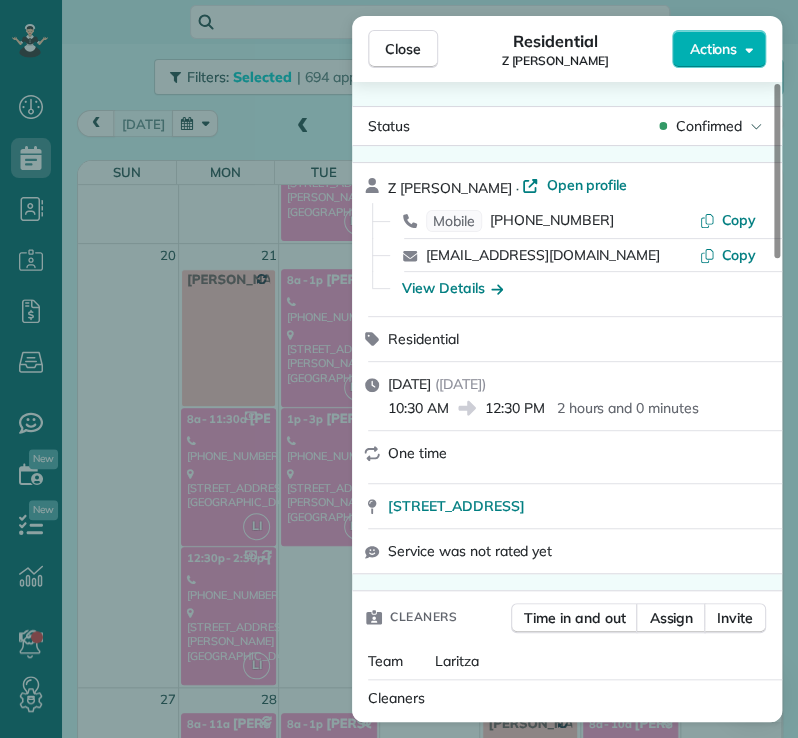 click on "Close" at bounding box center (403, 49) 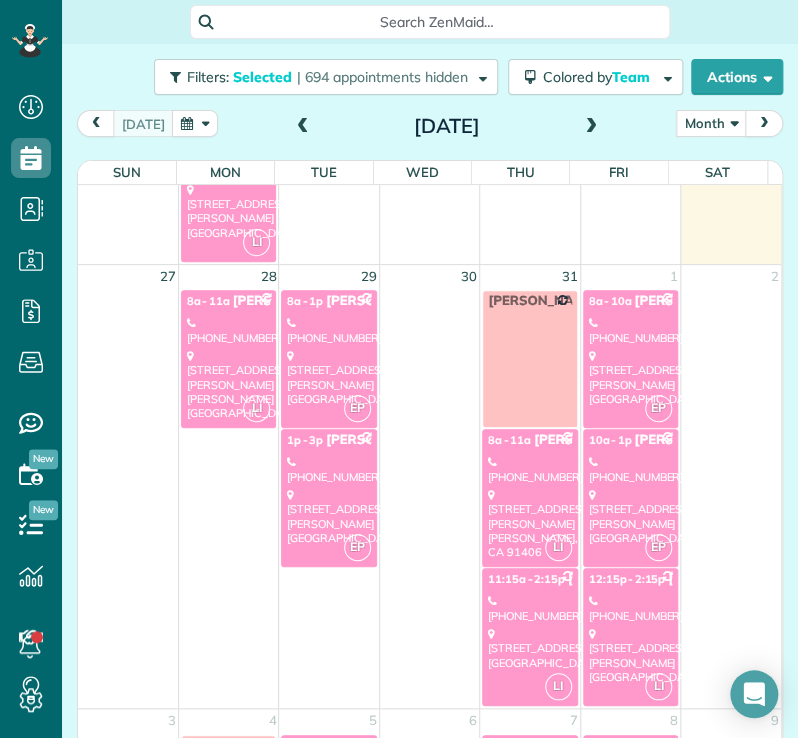 scroll, scrollTop: 1702, scrollLeft: 0, axis: vertical 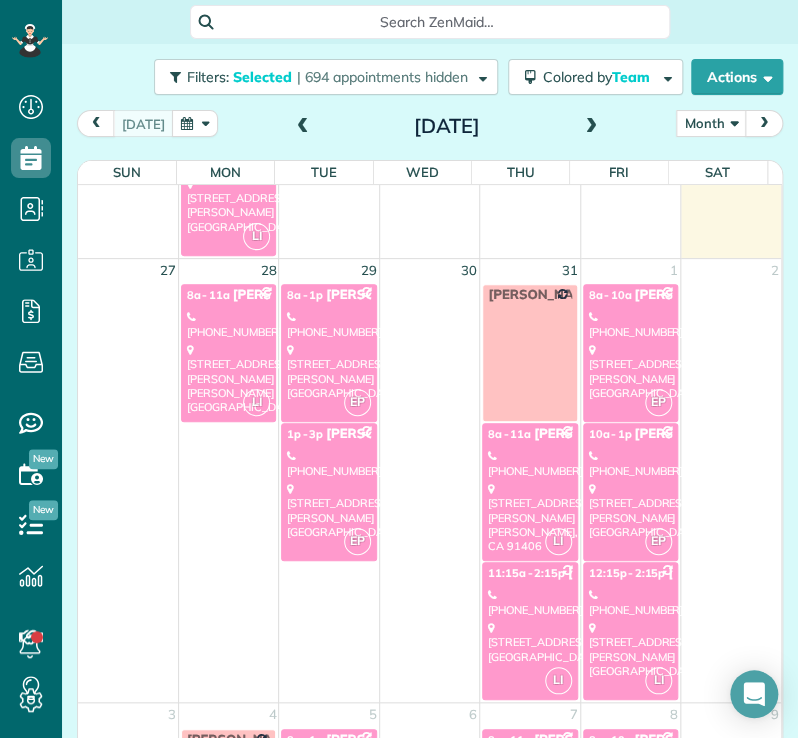 click on "[STREET_ADDRESS][PERSON_NAME][PERSON_NAME]" at bounding box center (228, 378) 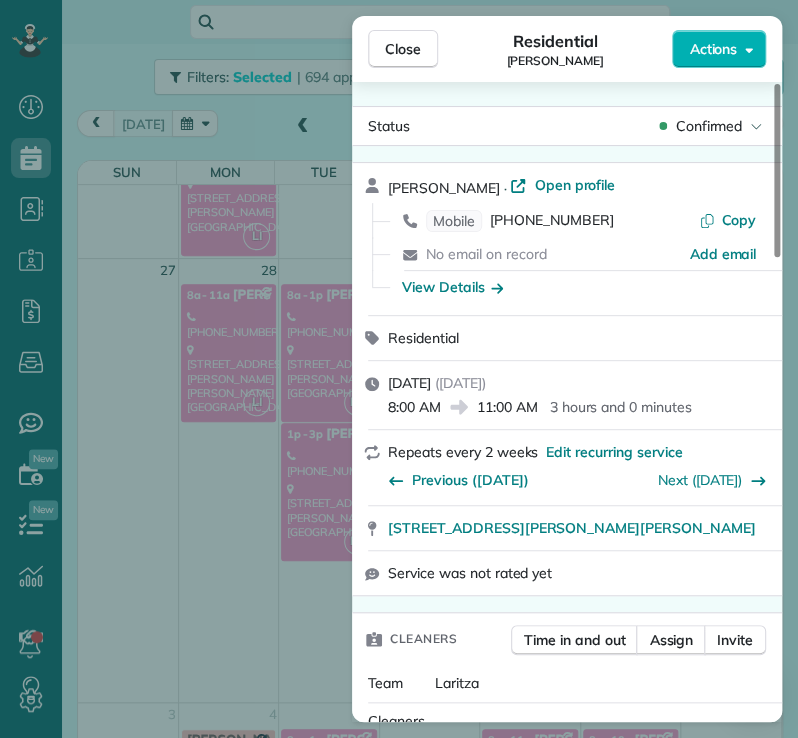 scroll, scrollTop: 2076, scrollLeft: 0, axis: vertical 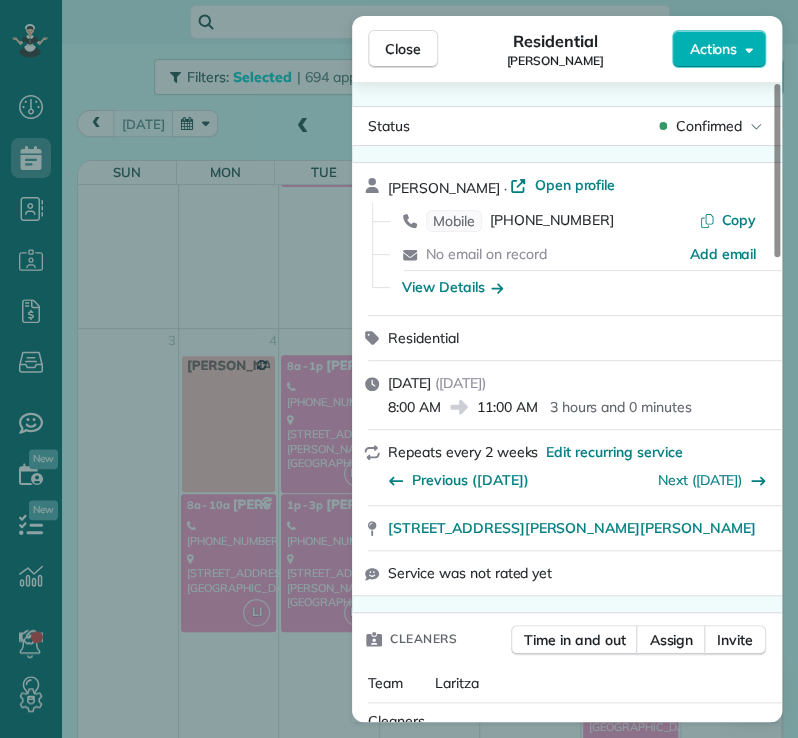 click on "Close Residential [PERSON_NAME] Actions Status Confirmed [PERSON_NAME] · Open profile Mobile [PHONE_NUMBER] Copy No email on record Add email View Details Residential [DATE] ( [DATE] ) 8:00 AM 11:00 AM 3 hours and 0 minutes Repeats every 2 weeks Edit recurring service Previous ([DATE]) Next ([DATE]) [STREET_ADDRESS][PERSON_NAME][PERSON_NAME] Service was not rated yet Cleaners Time in and out Assign Invite Team Laritza Cleaners [PERSON_NAME] 8:00 AM 11:00 AM Checklist Try Now Keep this appointment up to your standards. Stay on top of every detail, keep your cleaners organised, and your client happy. Assign a checklist Watch a 5 min demo Billing Billing actions Price $215.00 Overcharge $0.00 Discount $0.00 Coupon discount - Primary tax - Secondary tax - Total appointment price $215.00 Tips collected New feature! $0.00 Unpaid Mark as paid Total including tip $215.00 Get paid online in no-time! Send an invoice and reward your cleaners with tips Charge customer credit card Key # - Notes 0" at bounding box center (399, 369) 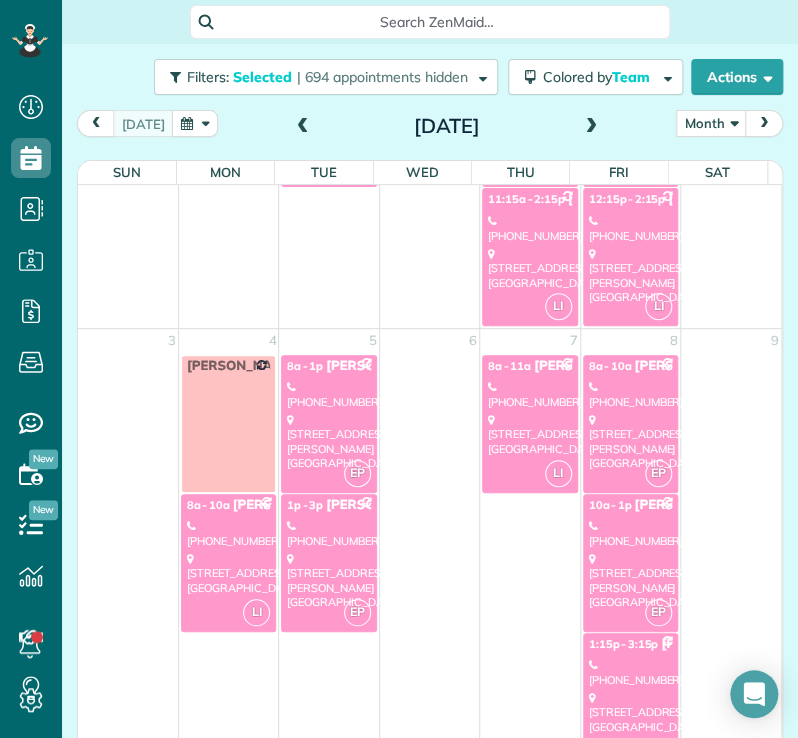click on "[STREET_ADDRESS][PERSON_NAME]" at bounding box center [328, 441] 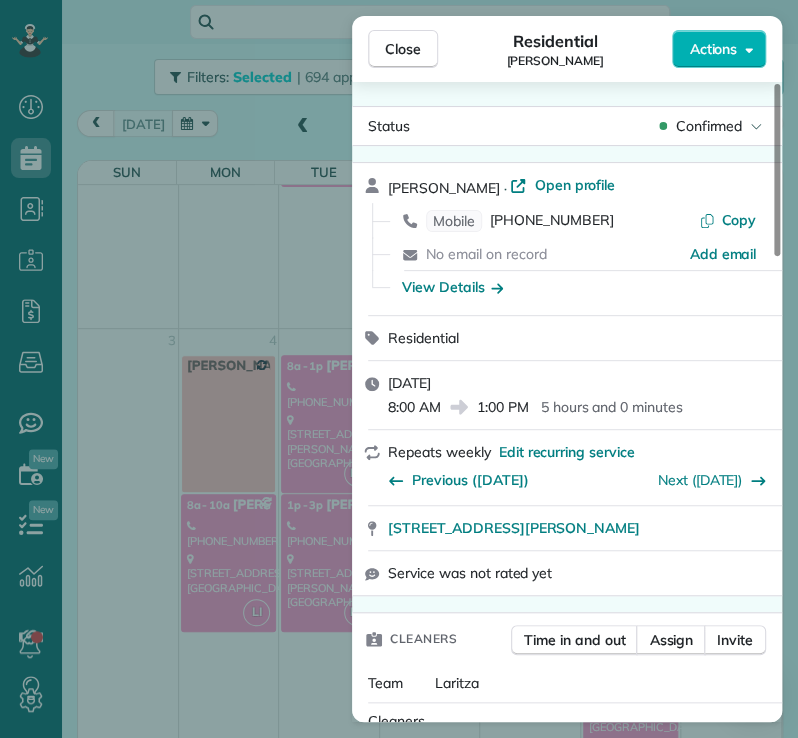 click on "Close" at bounding box center (403, 49) 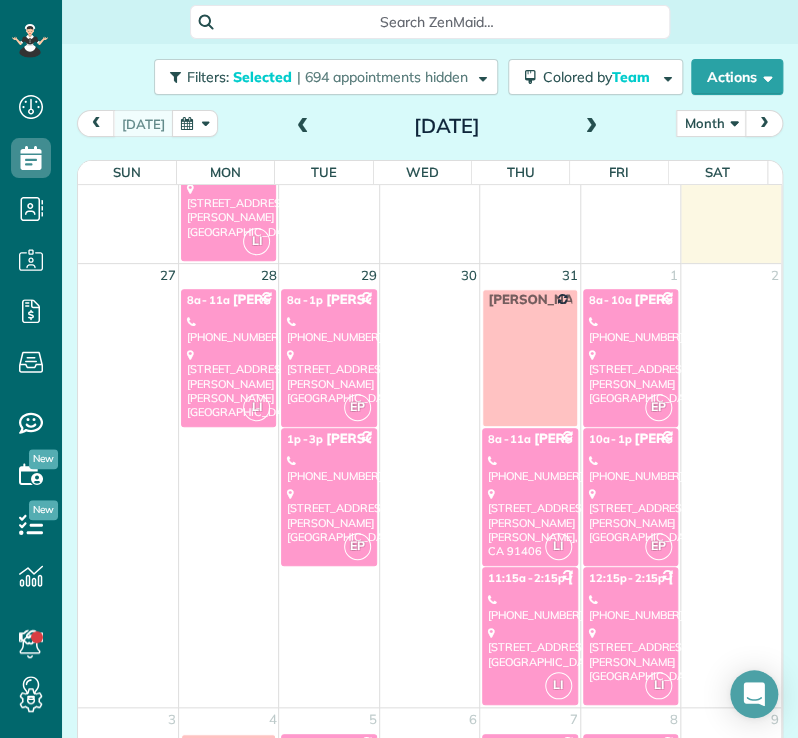 scroll, scrollTop: 1696, scrollLeft: 0, axis: vertical 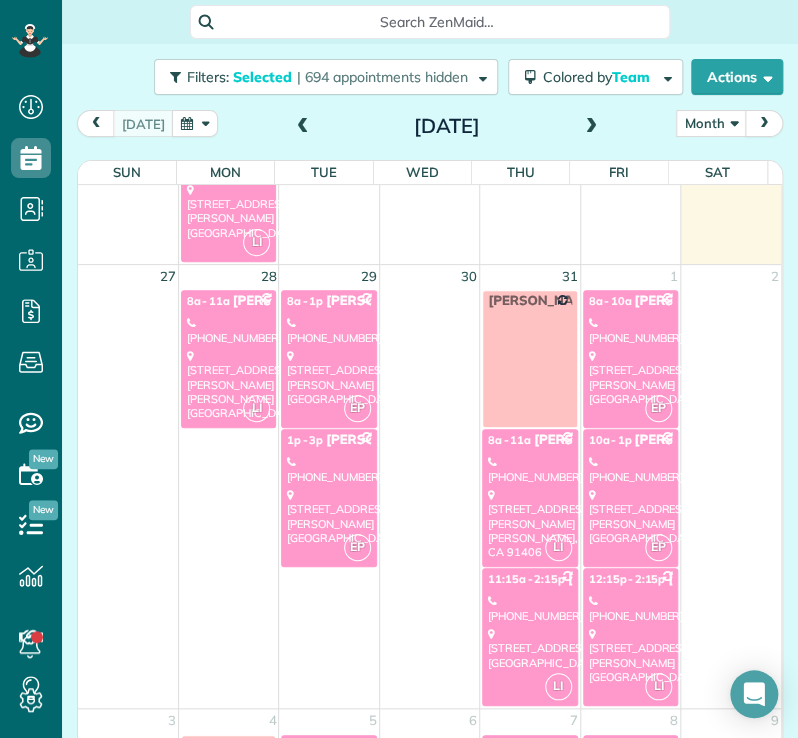click on "[PHONE_NUMBER]" at bounding box center (328, 330) 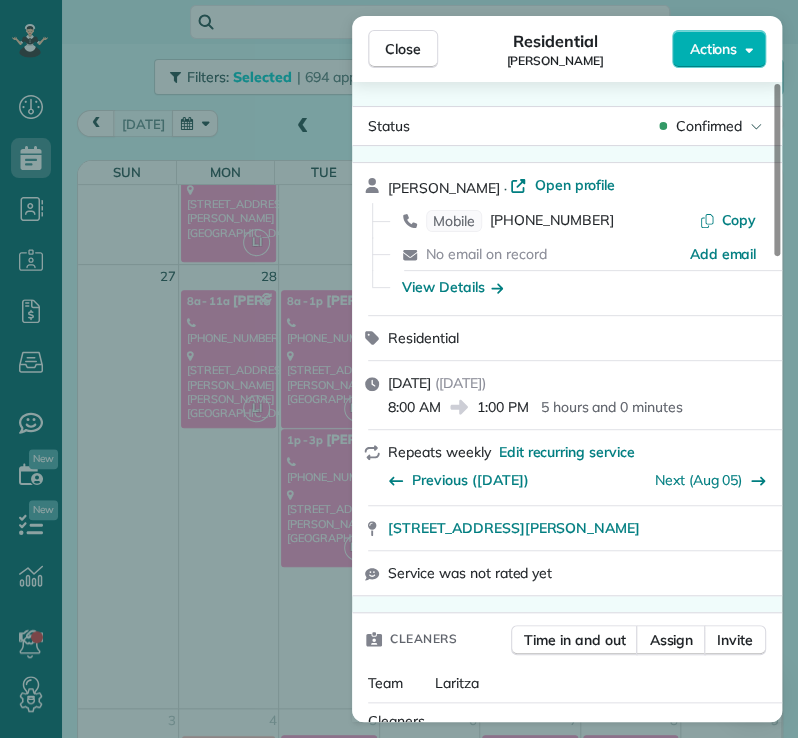 click on "Close" at bounding box center [403, 49] 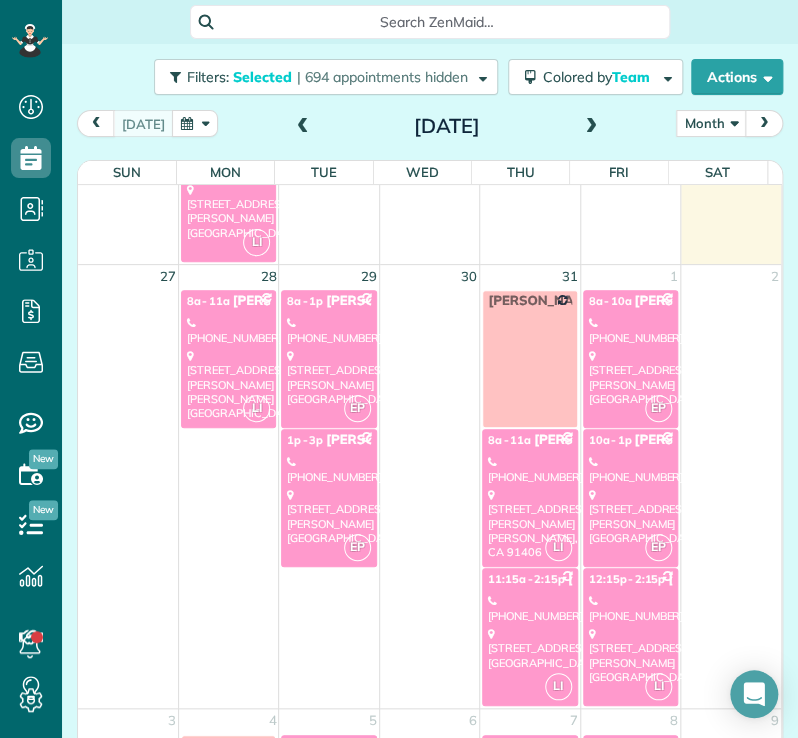 click on "[STREET_ADDRESS][PERSON_NAME]" at bounding box center (328, 516) 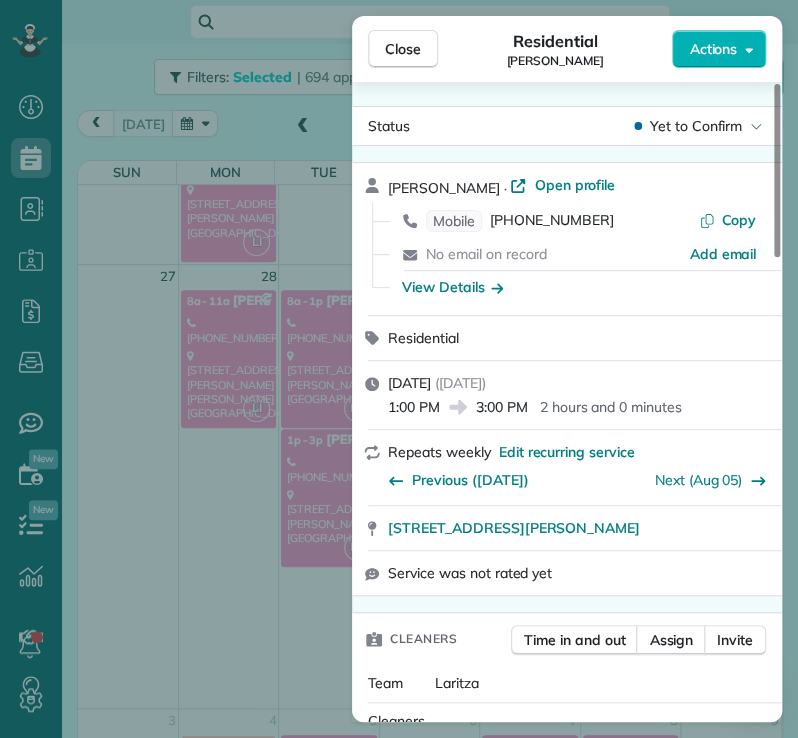 click on "Close" at bounding box center (403, 49) 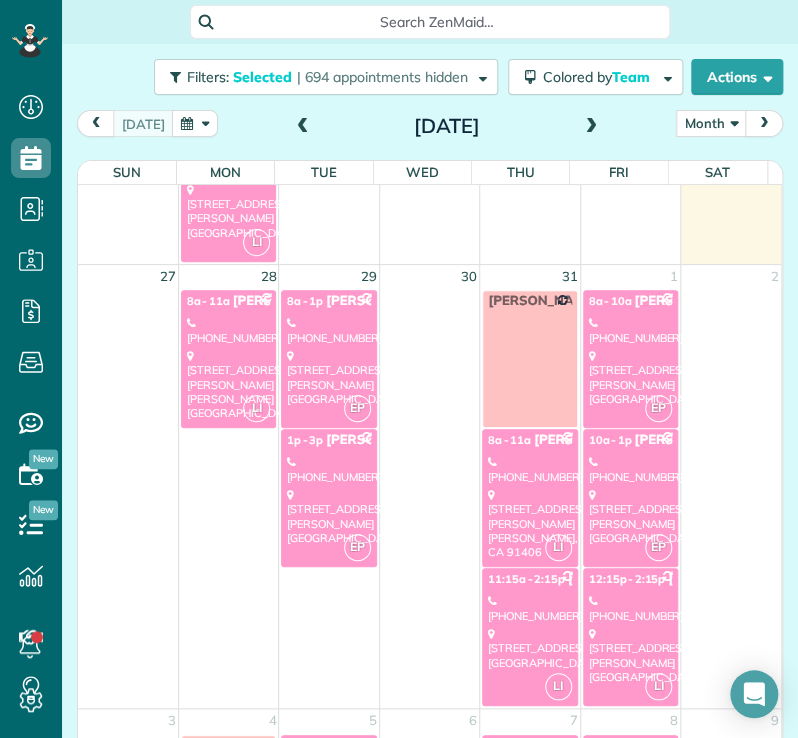 click on "[PHONE_NUMBER]" at bounding box center [529, 469] 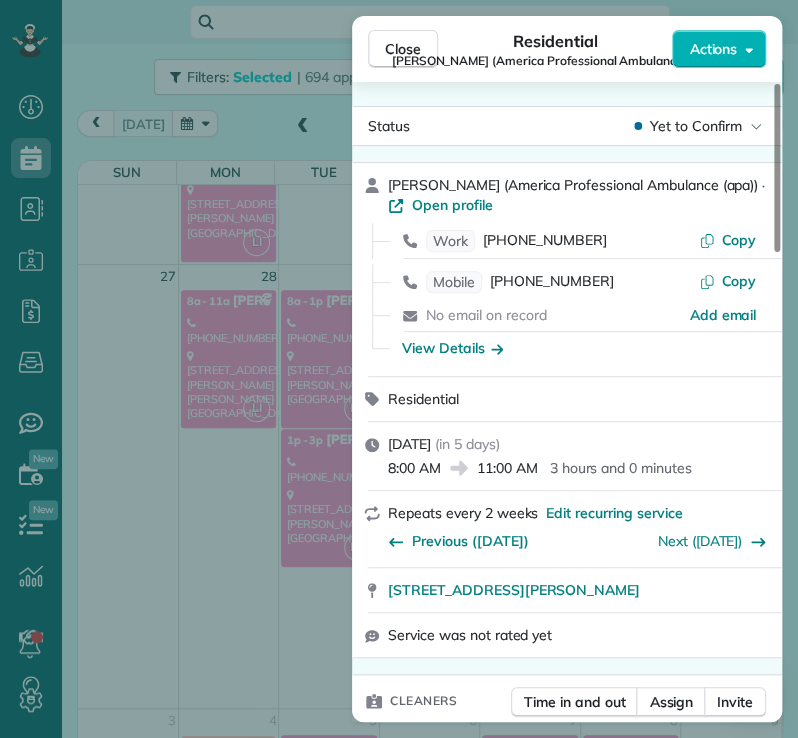 click on "Close" at bounding box center (403, 49) 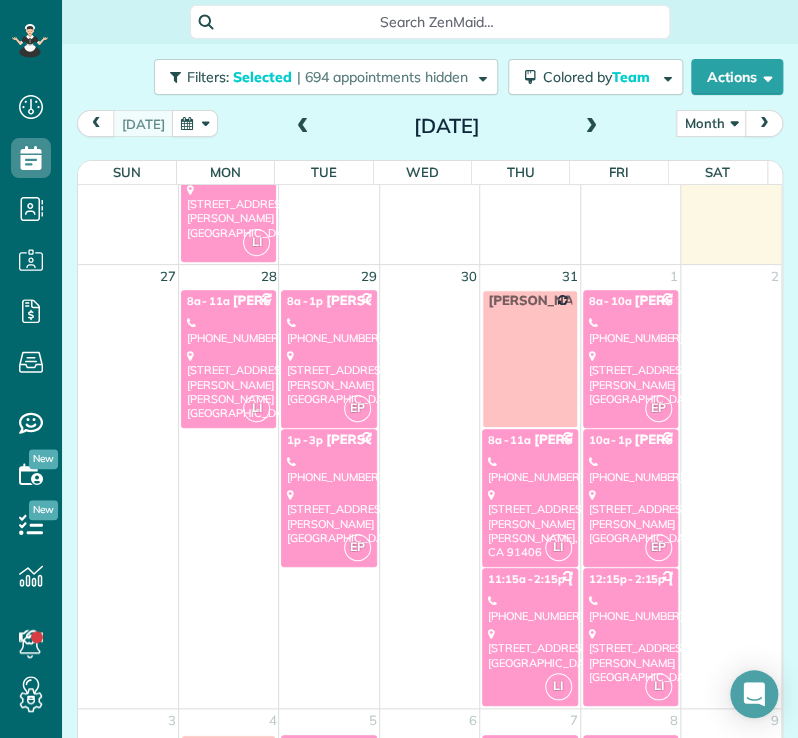click on "[PHONE_NUMBER]" at bounding box center (529, 608) 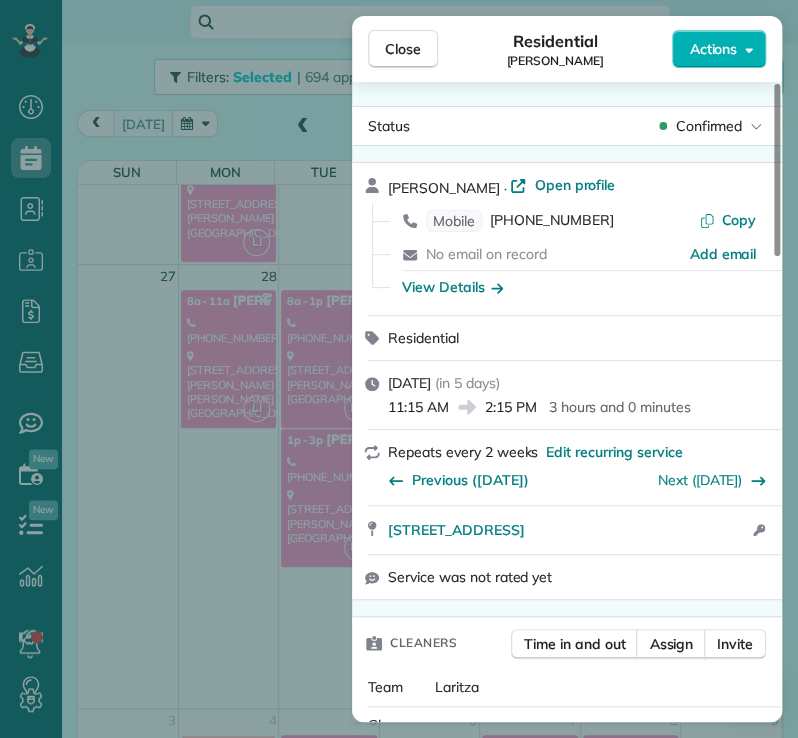 click on "Close" at bounding box center (403, 49) 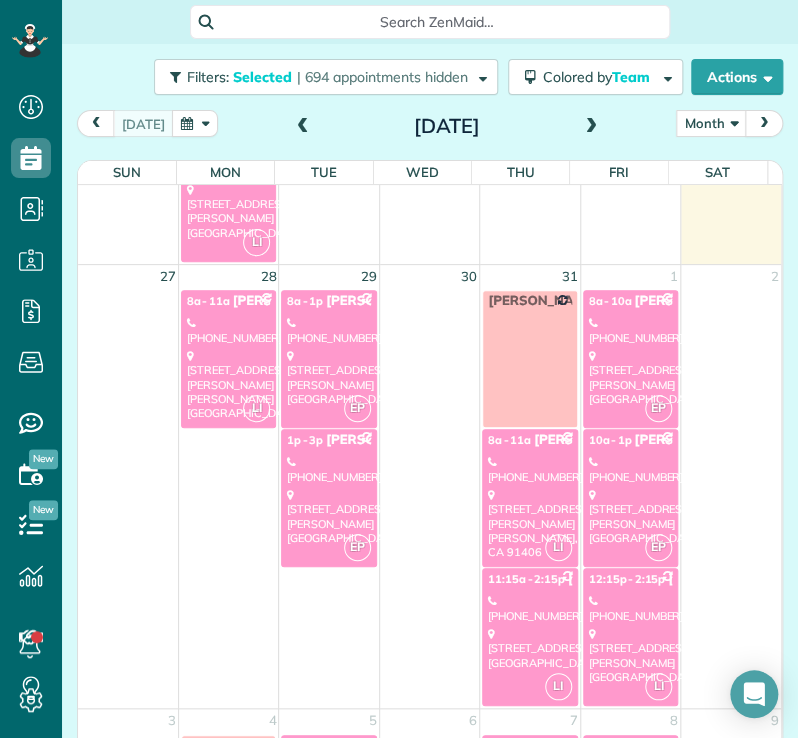 click on "[STREET_ADDRESS][PERSON_NAME]" at bounding box center (630, 377) 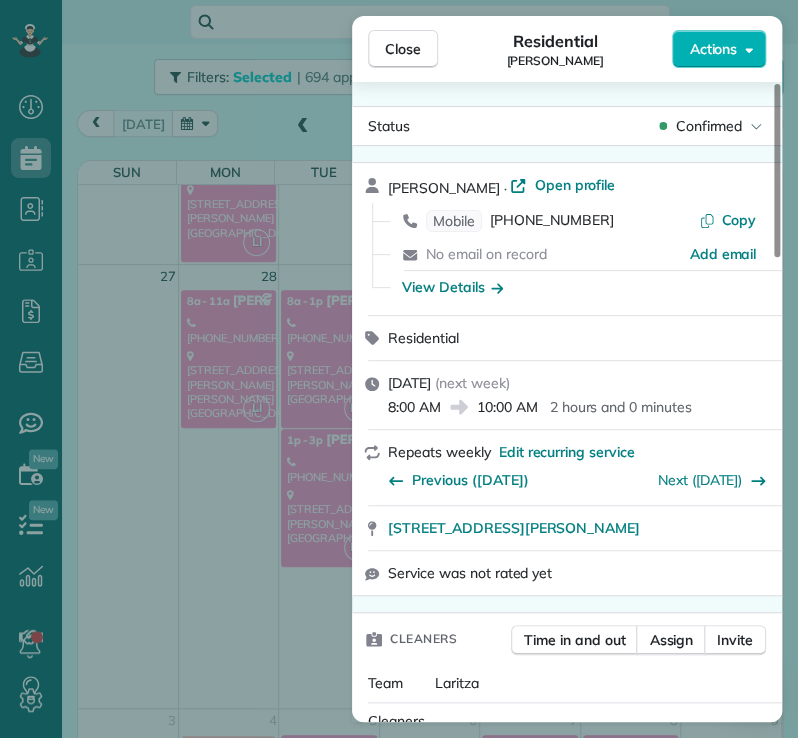 drag, startPoint x: 383, startPoint y: 54, endPoint x: 462, endPoint y: 53, distance: 79.00633 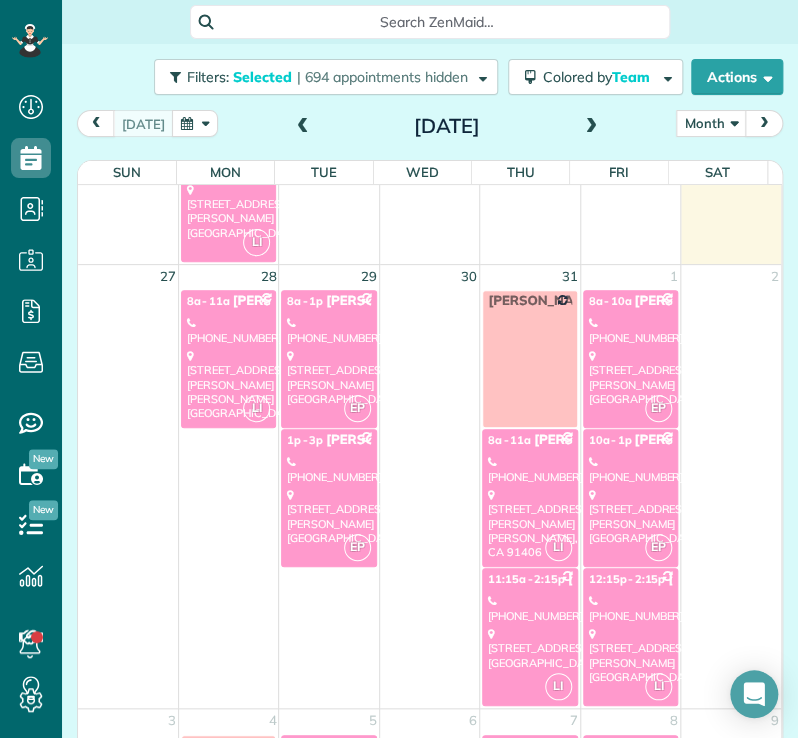 click on "[PHONE_NUMBER]" at bounding box center (630, 469) 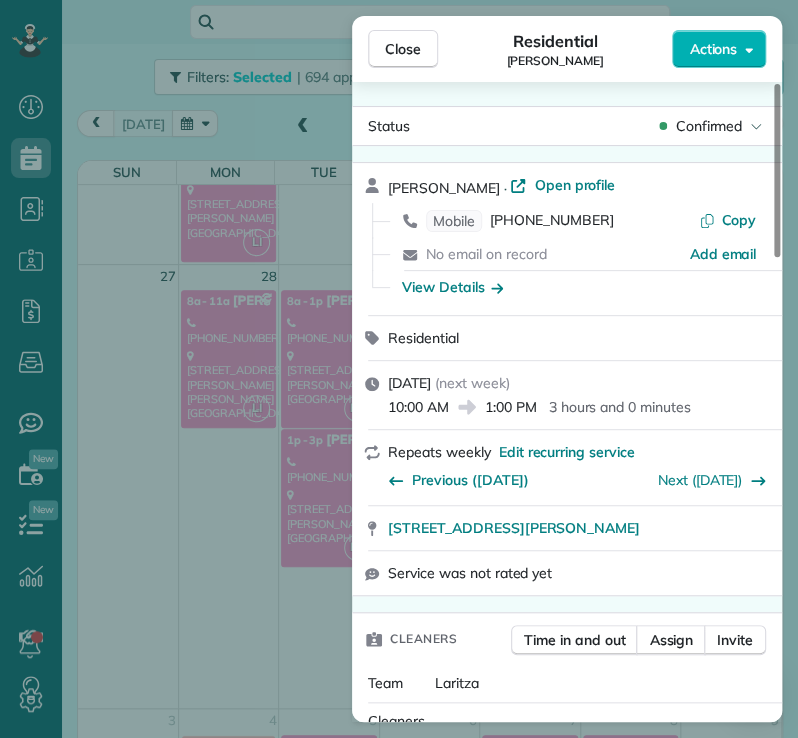 click on "Close" at bounding box center (403, 49) 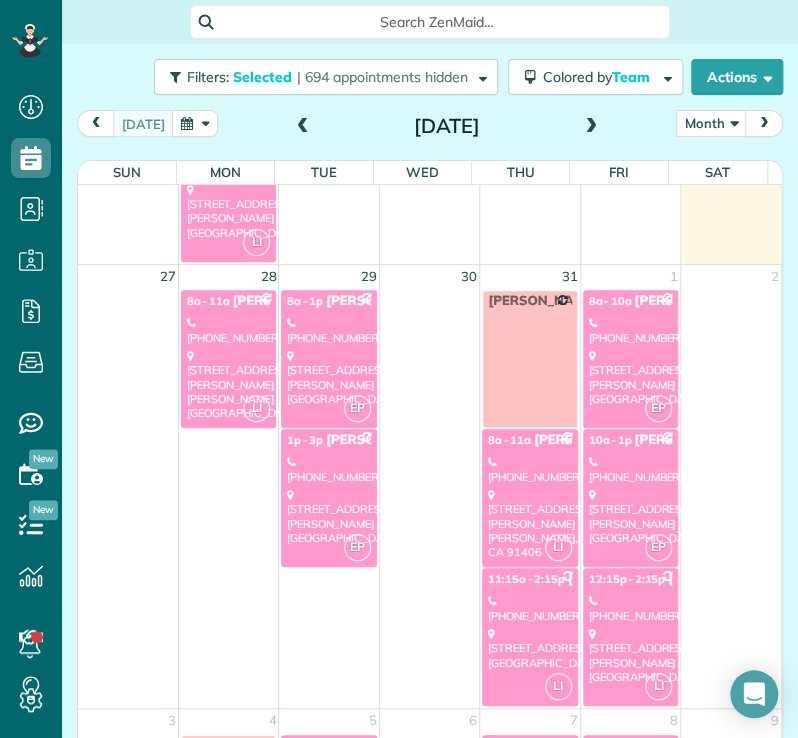 click on "[STREET_ADDRESS][PERSON_NAME]" at bounding box center [630, 655] 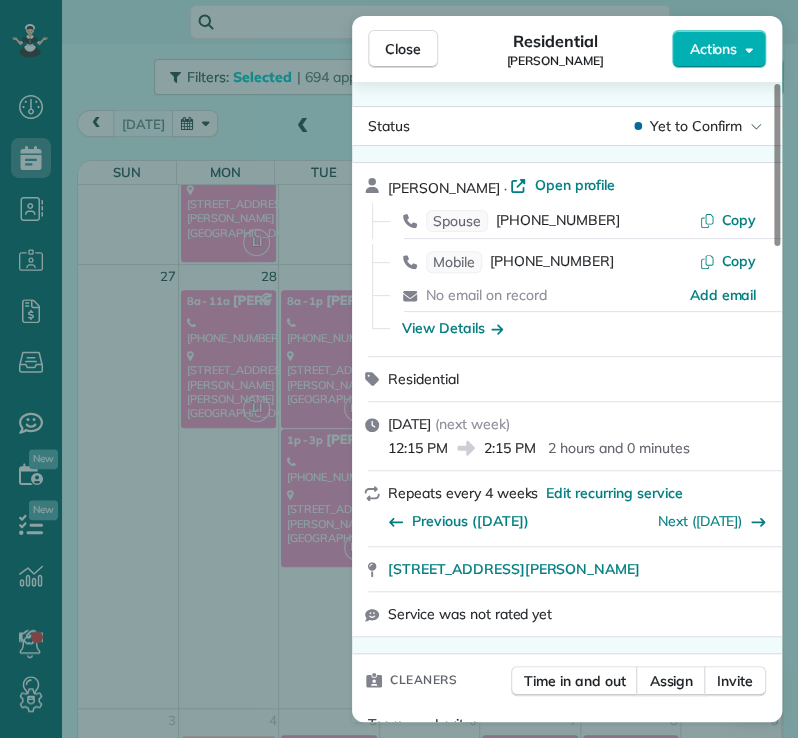 click on "Close" at bounding box center [403, 49] 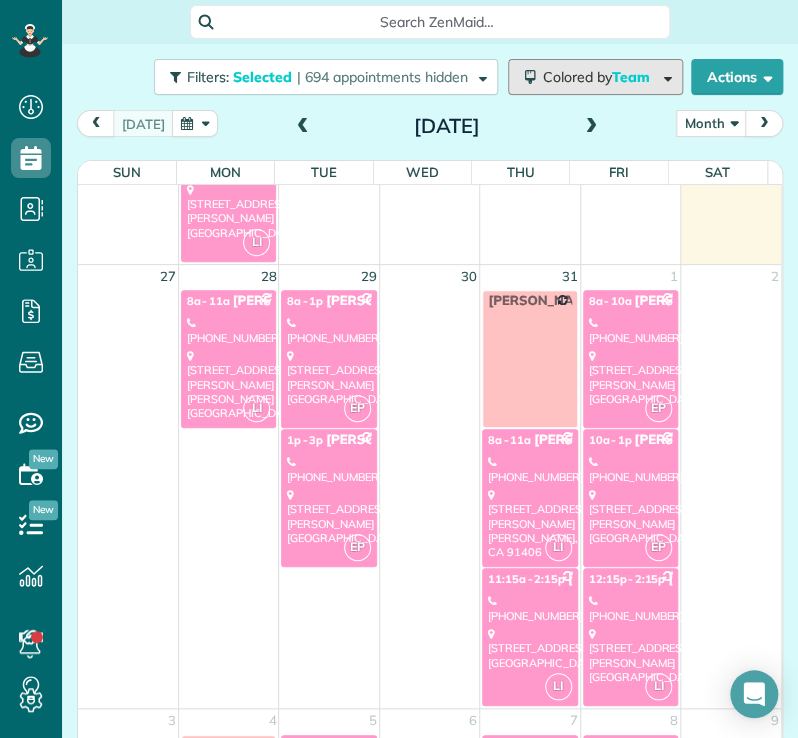 click on "Colored by  Team" at bounding box center [600, 77] 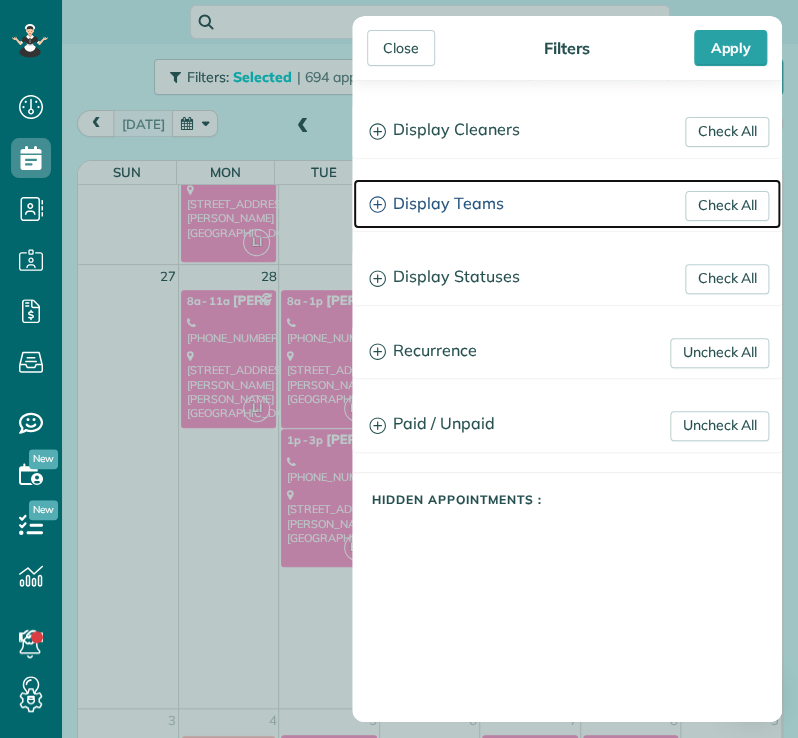 click on "Display Teams" at bounding box center [567, 204] 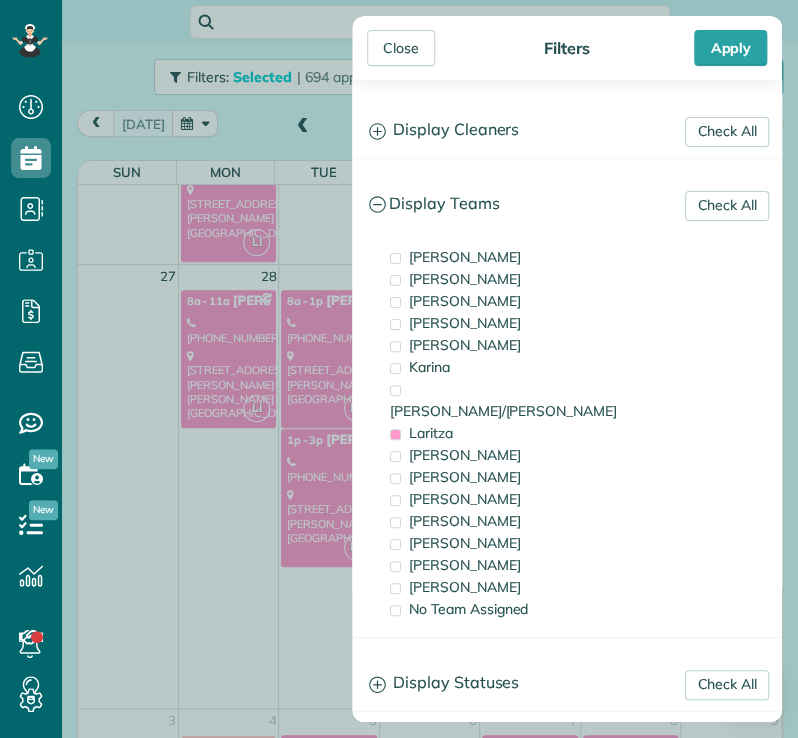 click on "Laritza" at bounding box center [431, 433] 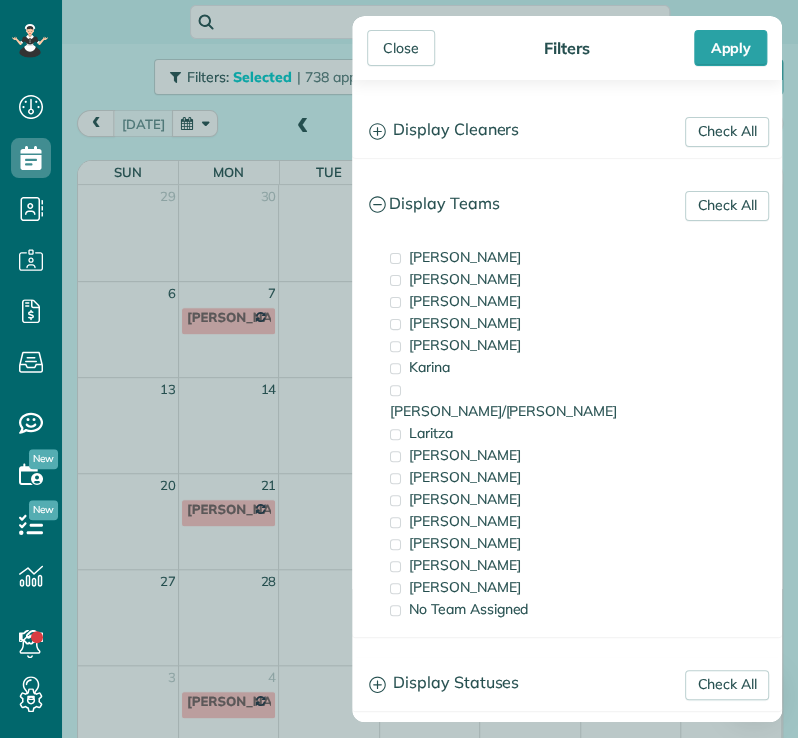 scroll, scrollTop: 0, scrollLeft: 0, axis: both 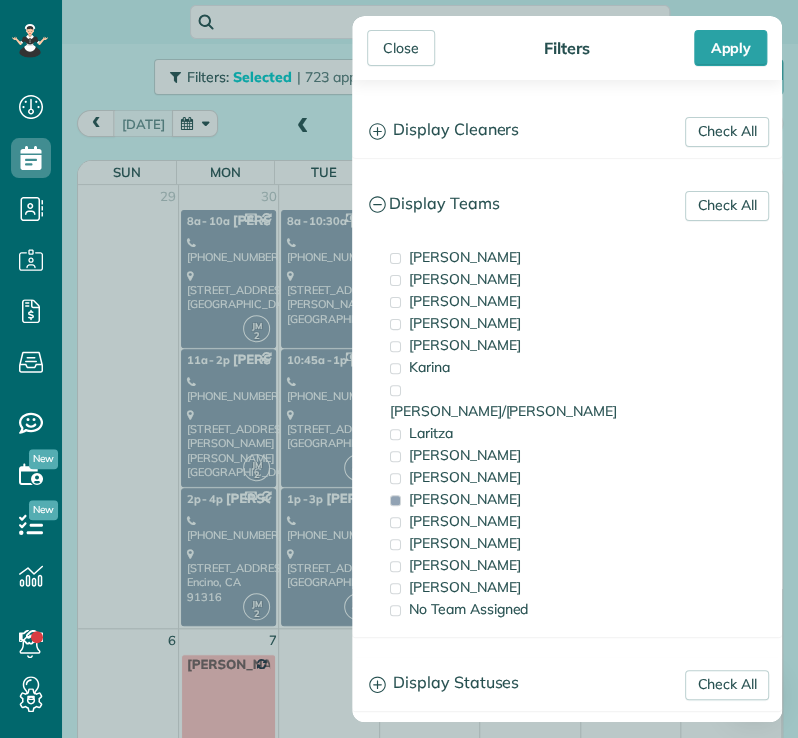 click on "Close" at bounding box center (401, 48) 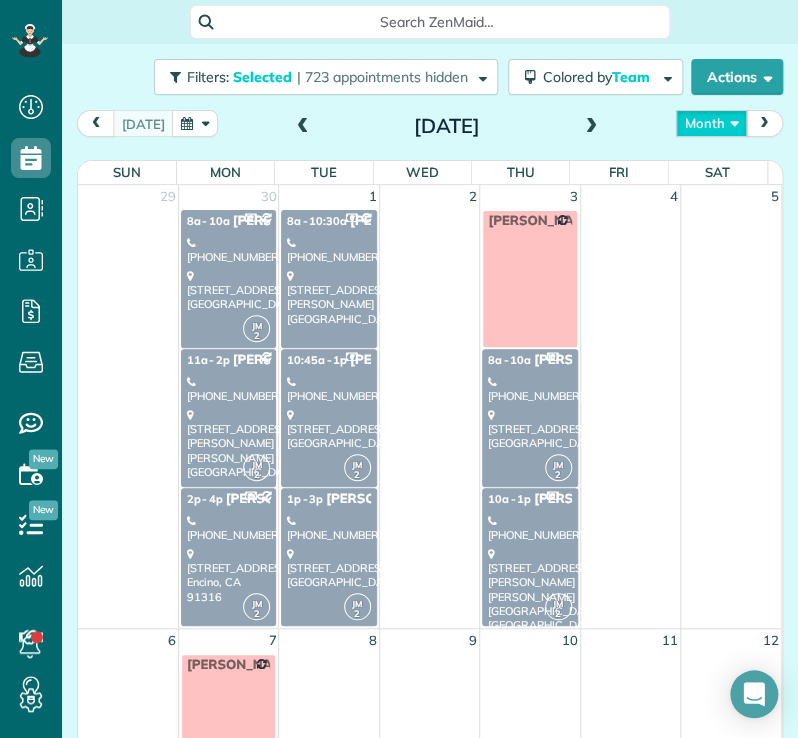 click on "Month" at bounding box center [711, 123] 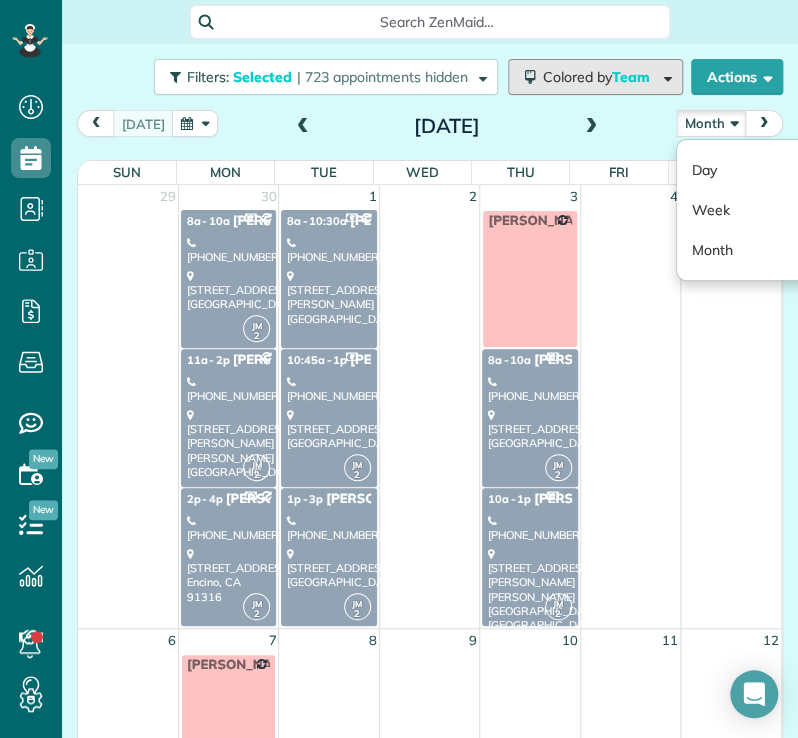 click on "Colored by  Team" at bounding box center (595, 77) 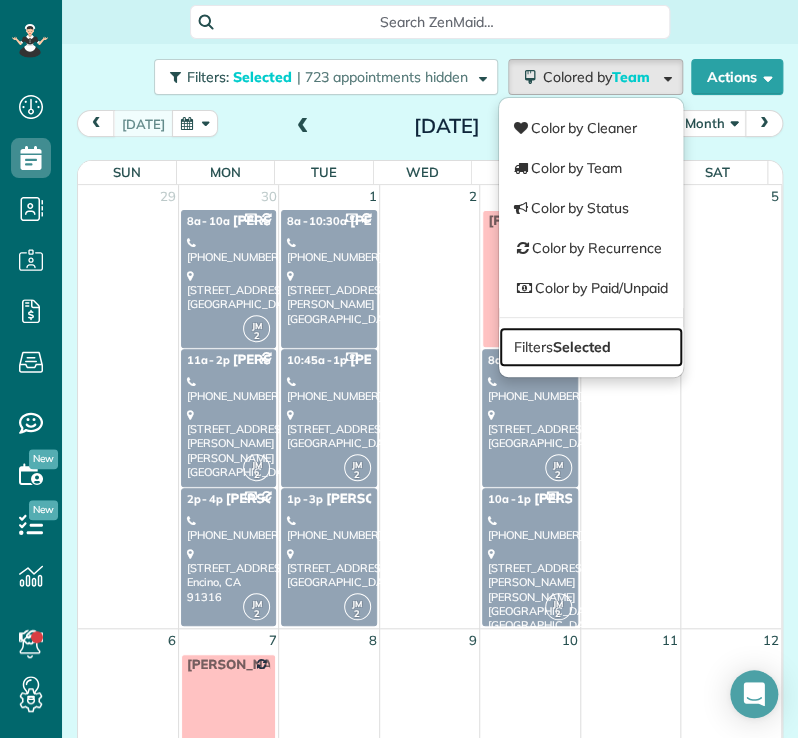 click on "Selected" at bounding box center (582, 347) 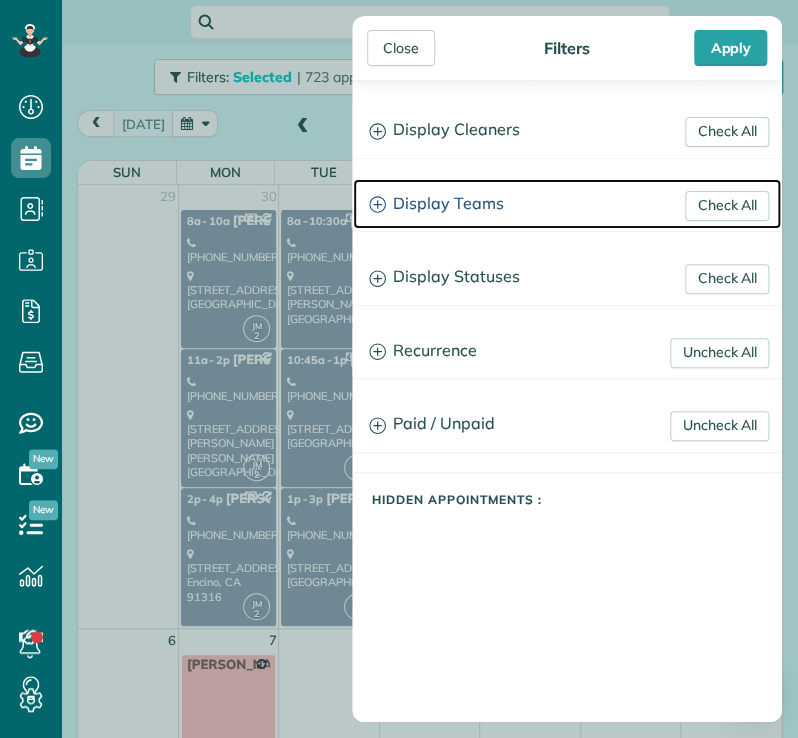 click on "Display Teams" at bounding box center (567, 204) 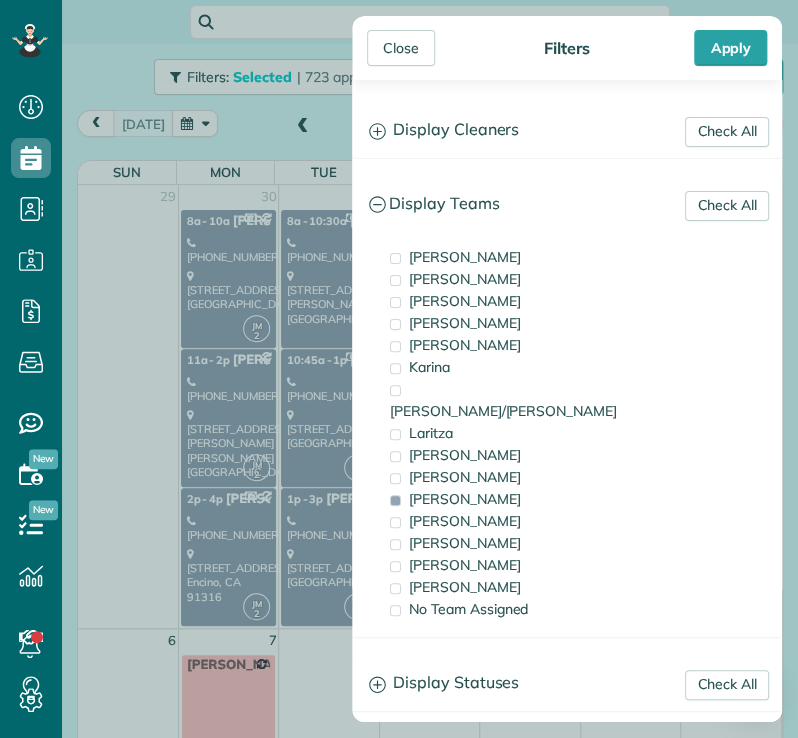 click on "Close" at bounding box center [401, 48] 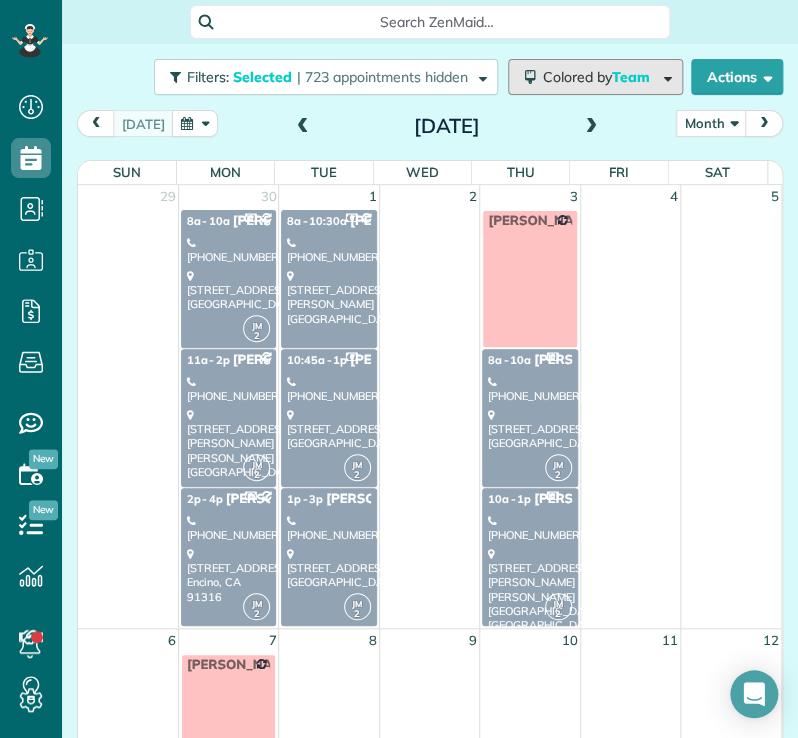 click on "Colored by  Team" at bounding box center [600, 77] 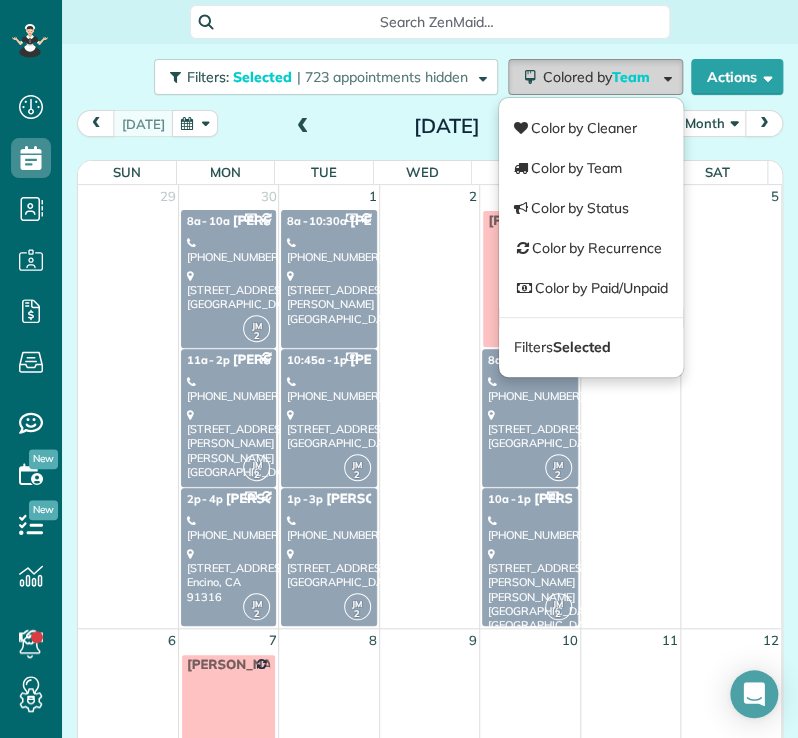 click on "Colored by  Team" at bounding box center (600, 77) 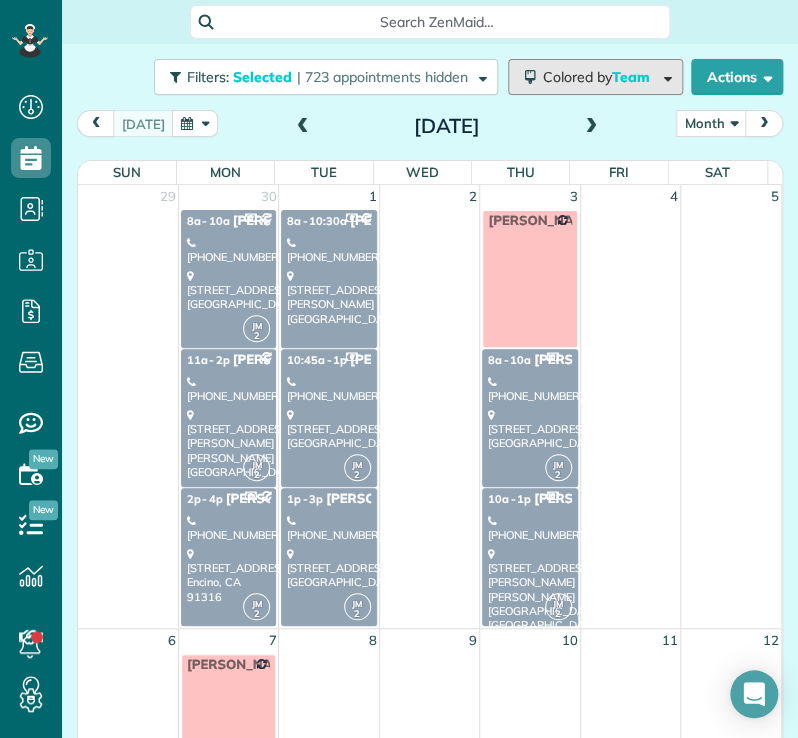 click on "Colored by  Team" at bounding box center [595, 77] 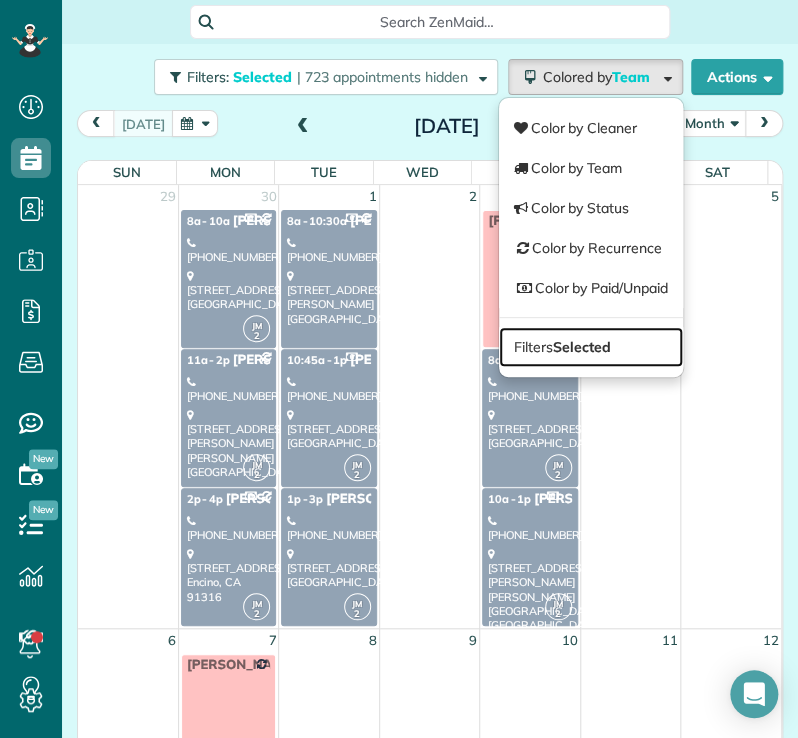 click on "Filters  Selected" at bounding box center (591, 347) 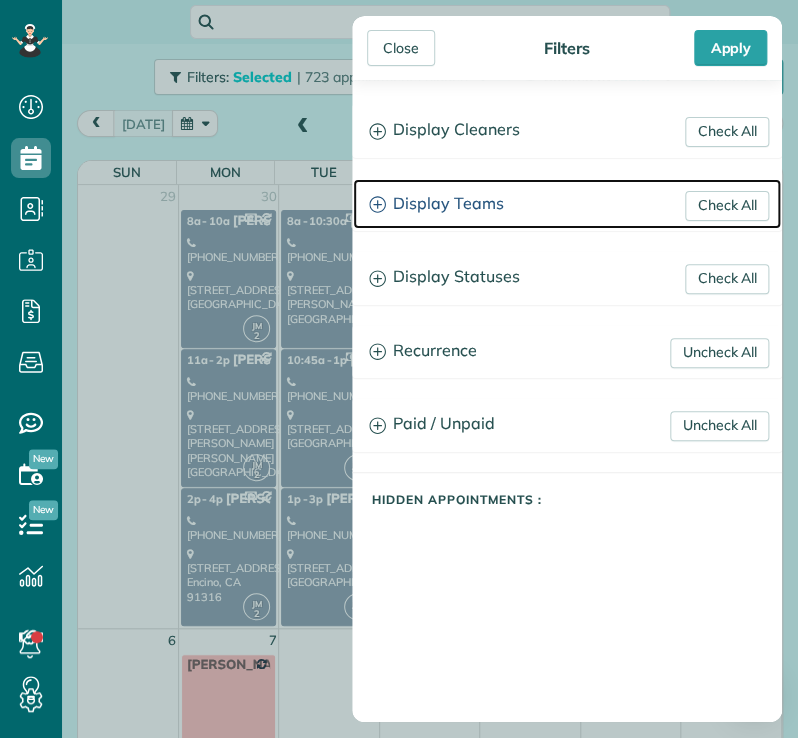 click on "Display Teams" at bounding box center [567, 204] 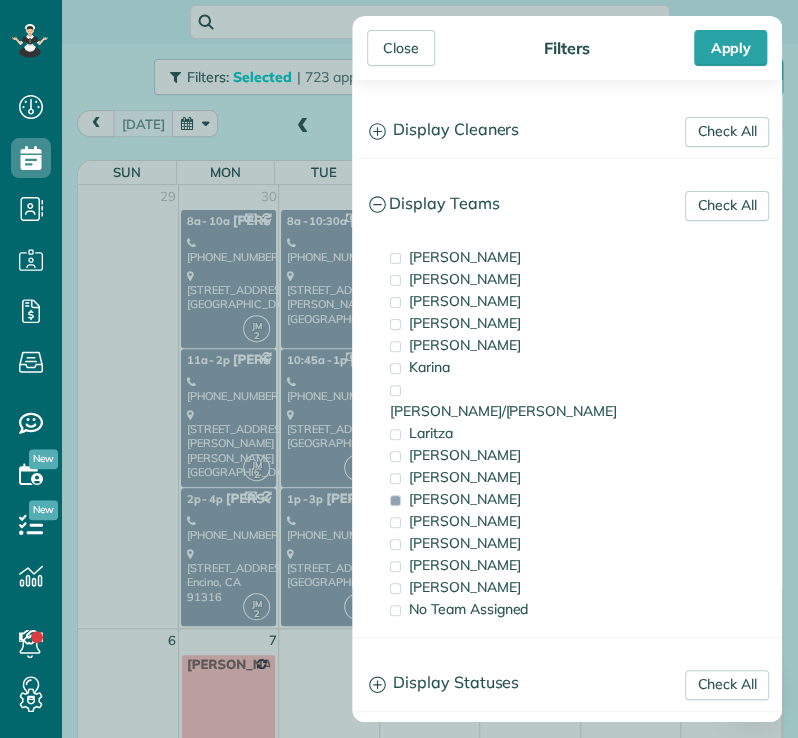 click on "Close" at bounding box center [401, 48] 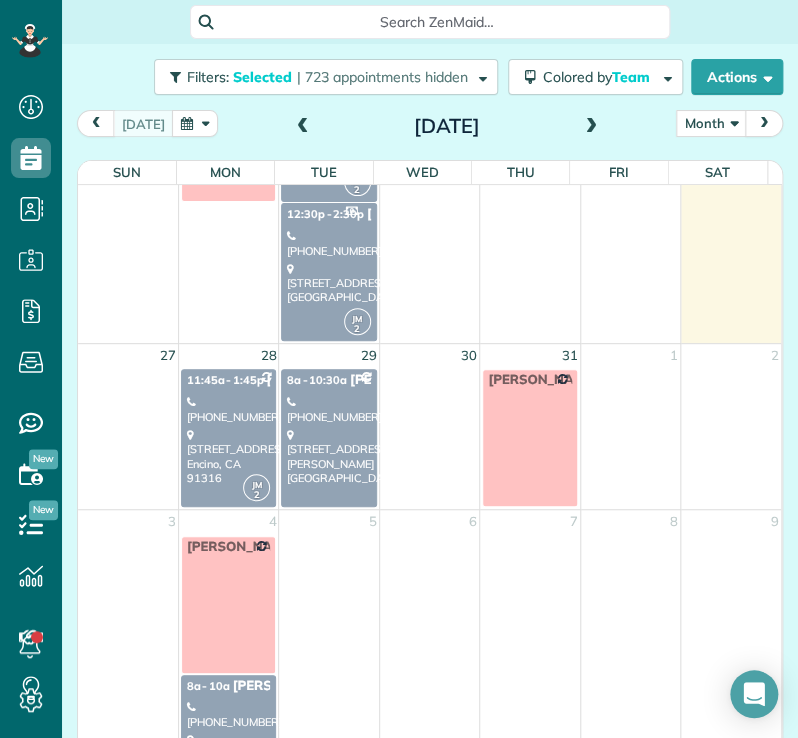 scroll, scrollTop: 1105, scrollLeft: 0, axis: vertical 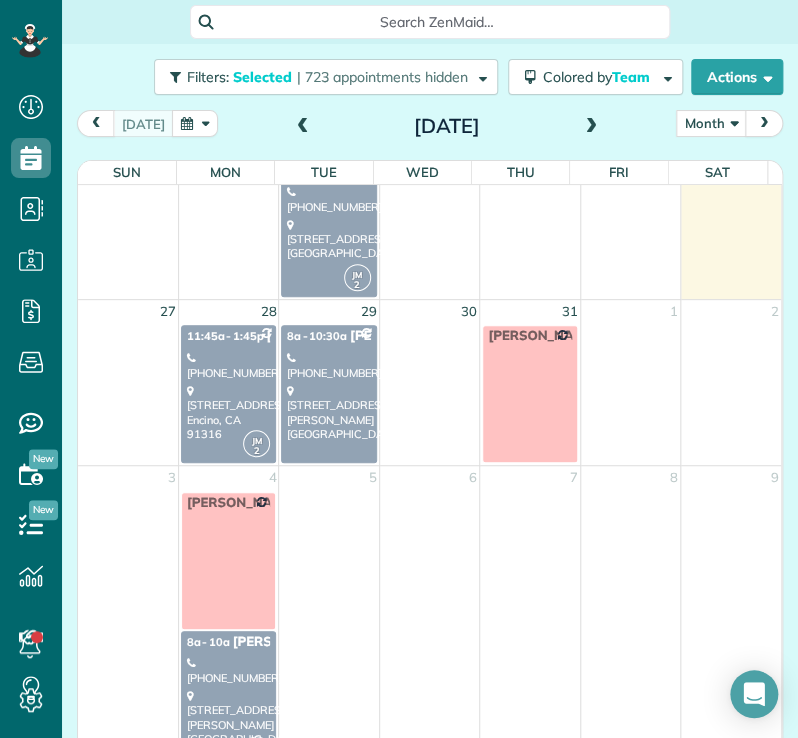 click on "[PHONE_NUMBER]" at bounding box center [228, 365] 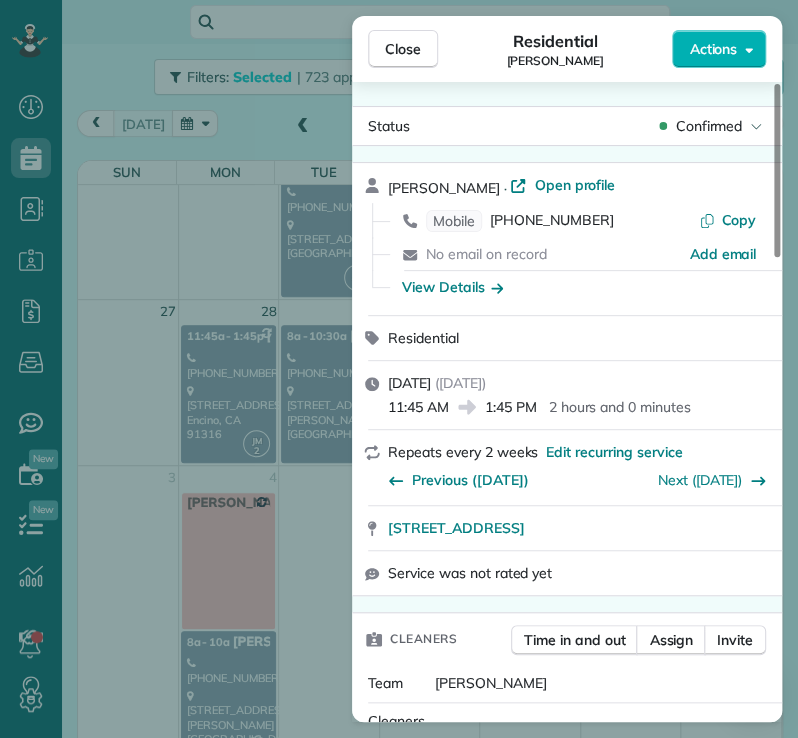 click on "Close Residential [PERSON_NAME] Actions Status Confirmed [PERSON_NAME] · Open profile Mobile [PHONE_NUMBER] Copy No email on record Add email View Details Residential [DATE] ( [DATE] ) 11:45 AM 1:45 PM 2 hours and 0 minutes Repeats every 2 weeks Edit recurring service Previous ([DATE]) Next ([DATE]) [STREET_ADDRESS] Service was not rated yet Cleaners Time in and out Assign Invite Team [PERSON_NAME]  Cleaners [PERSON_NAME] 11:45 AM 1:45 PM Checklist Try Now Keep this appointment up to your standards. Stay on top of every detail, keep your cleaners organised, and your client happy. Assign a checklist Watch a 5 min demo Billing Billing actions Price $115.00 Overcharge $0.00 Discount $0.00 Coupon discount - Primary tax - Secondary tax - Total appointment price $115.00 Tips collected New feature! $0.00 Unpaid Mark as paid Total including tip $115.00 Get paid online in no-time! Send an invoice and reward your cleaners with tips Charge customer credit card Key # - Work items Notes" at bounding box center [399, 369] 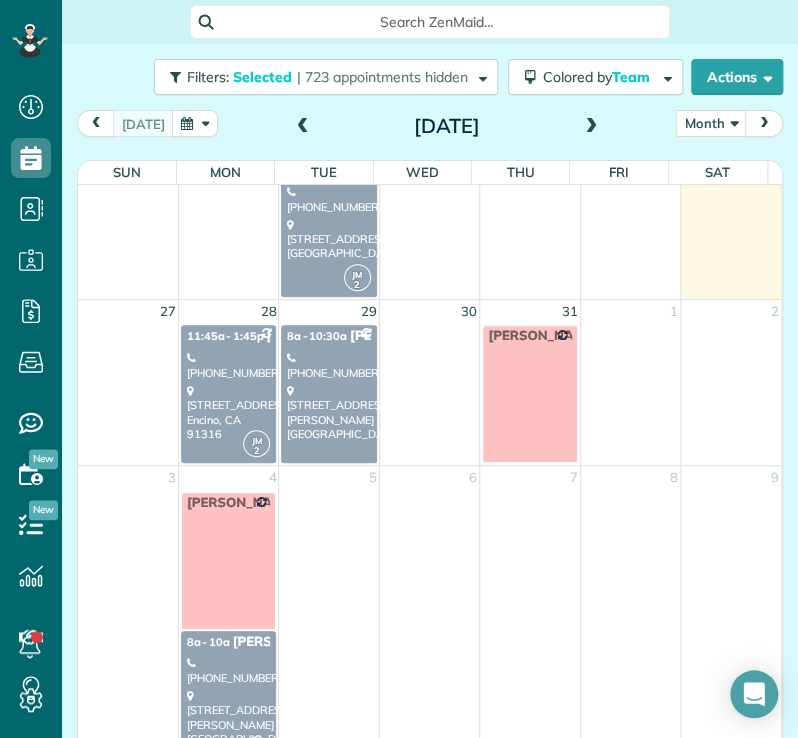 click on "[PHONE_NUMBER]" at bounding box center [328, 365] 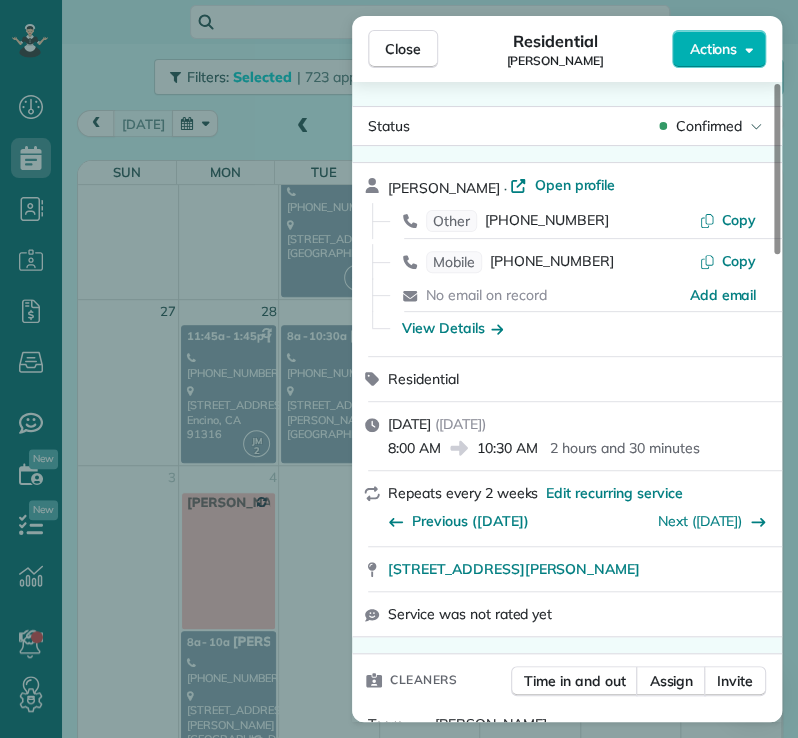 click on "Close" at bounding box center [403, 49] 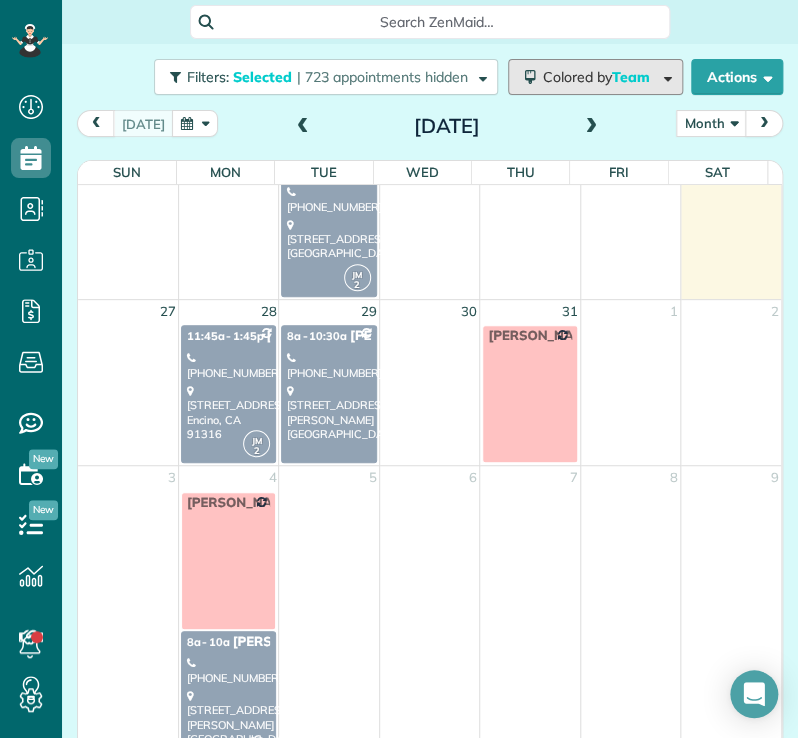click on "Colored by  Team" at bounding box center [600, 77] 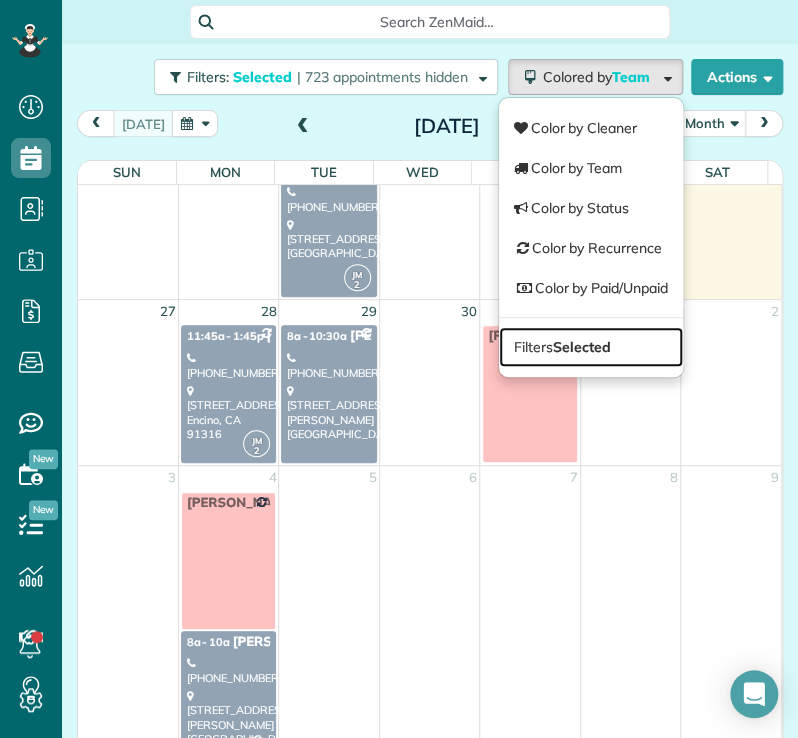 click on "Selected" at bounding box center (582, 347) 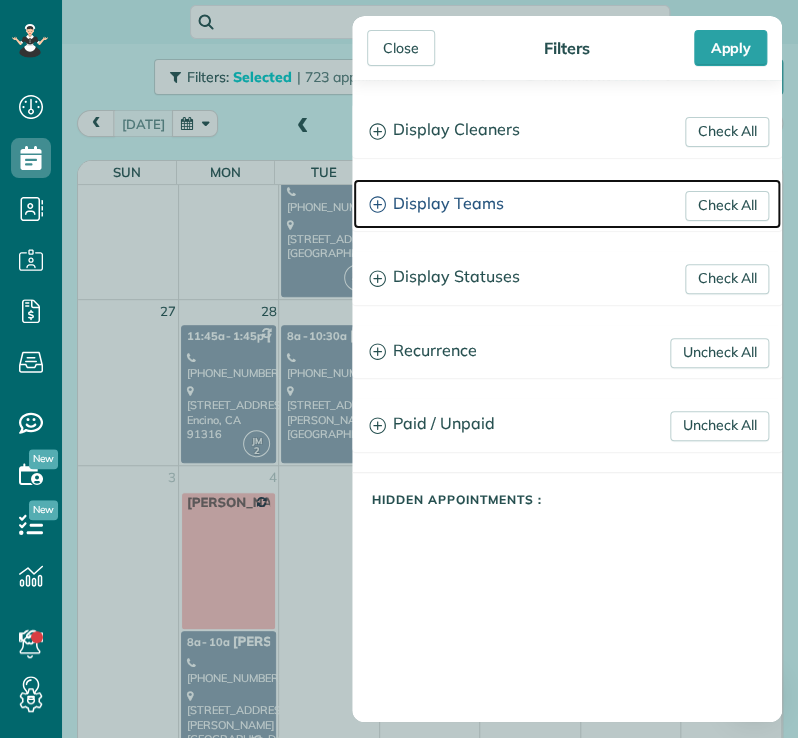 click on "Display Teams" at bounding box center (567, 204) 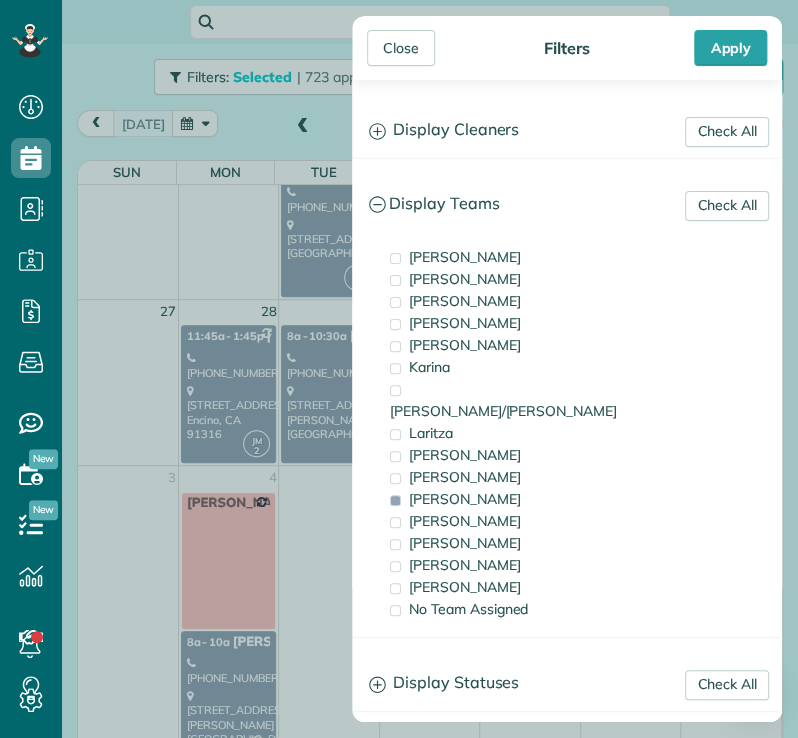 click on "[PERSON_NAME]" at bounding box center (465, 499) 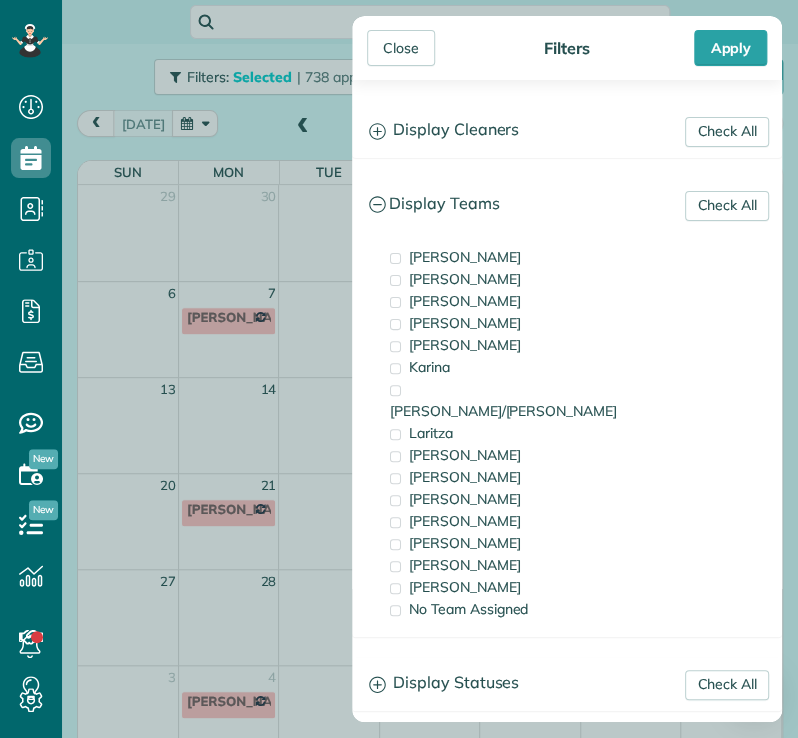 scroll, scrollTop: 0, scrollLeft: 0, axis: both 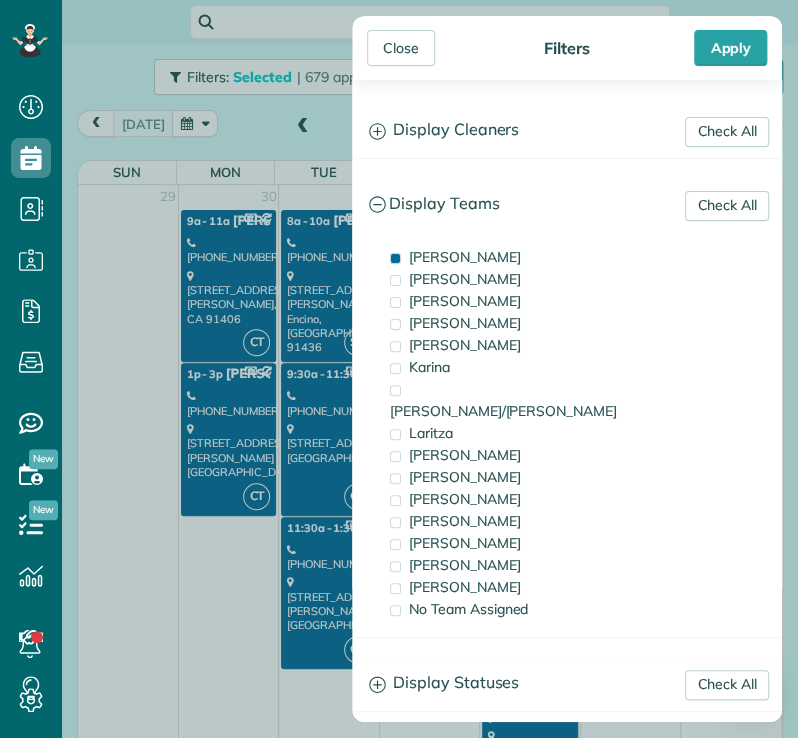 click on "Close" at bounding box center [401, 48] 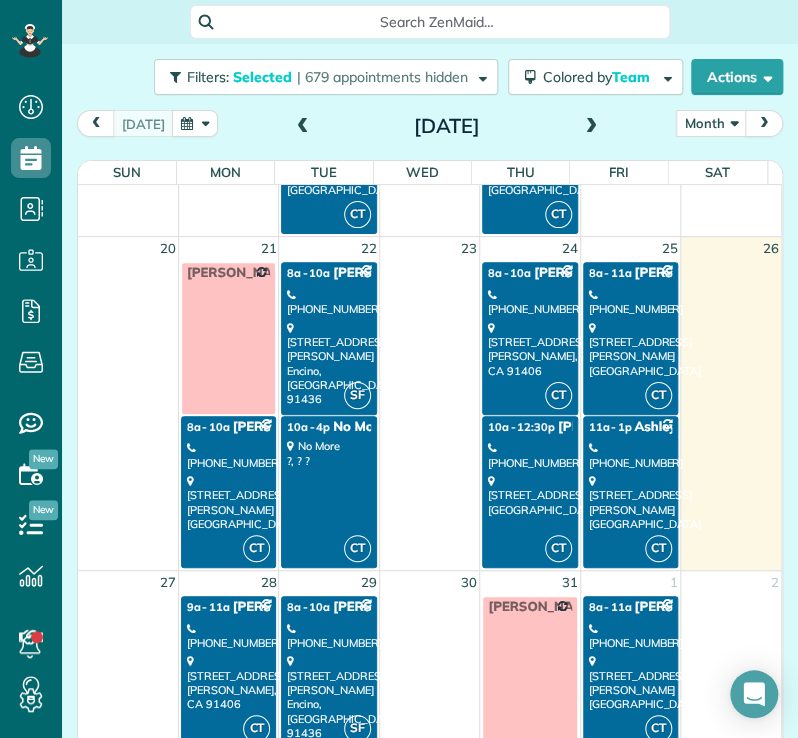 scroll, scrollTop: 2046, scrollLeft: 0, axis: vertical 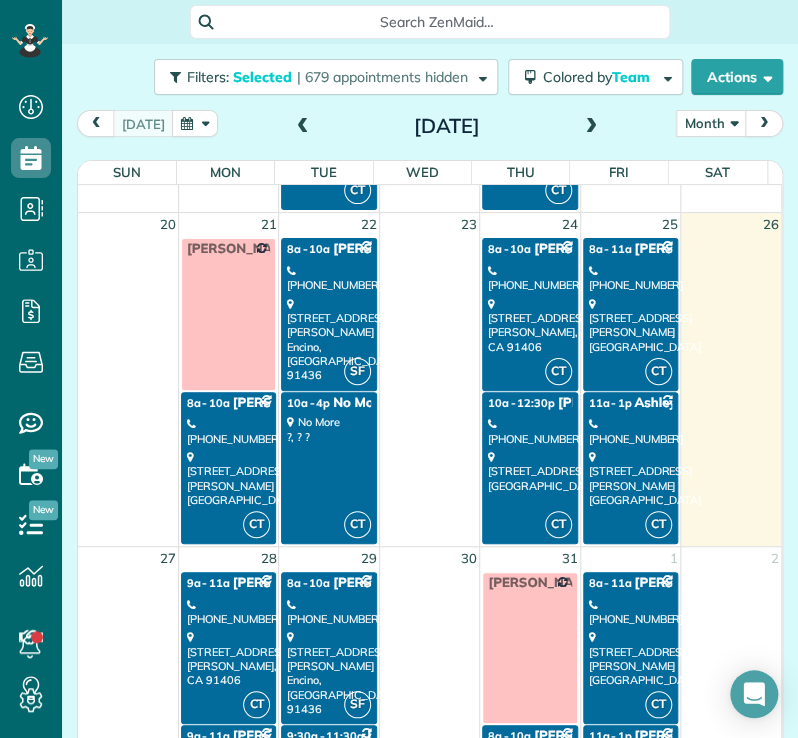 click on "[STREET_ADDRESS]" at bounding box center (529, 471) 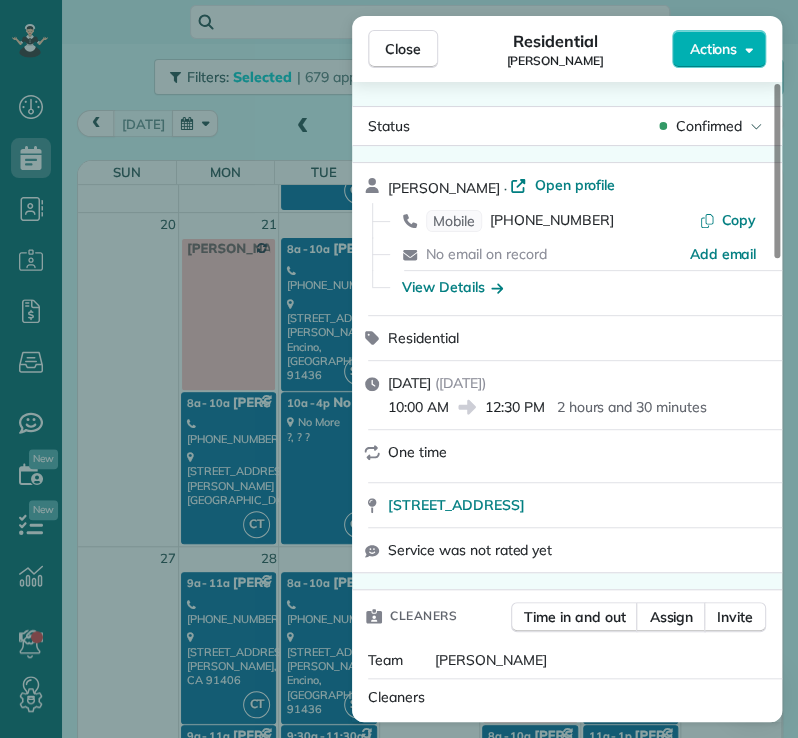 click on "Close" at bounding box center (403, 49) 